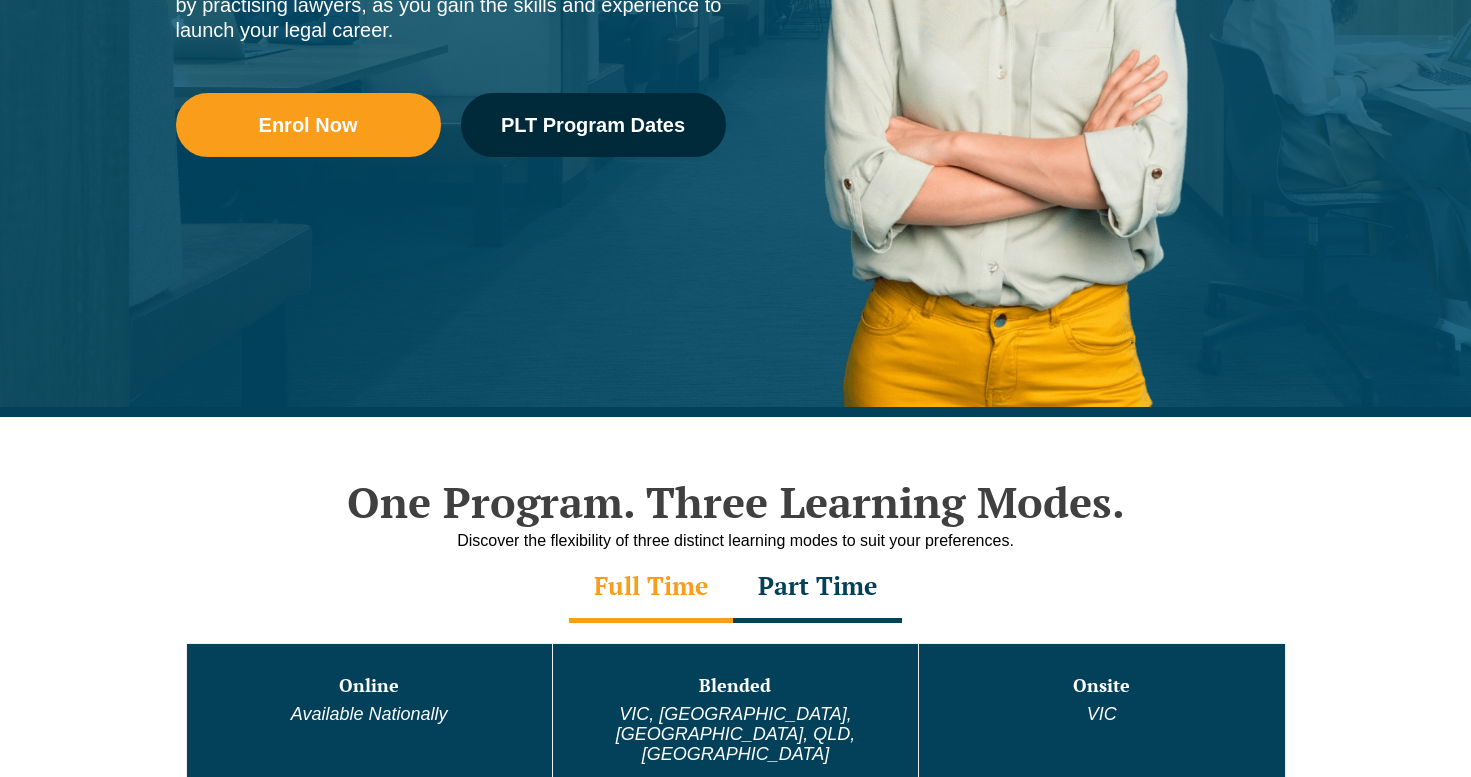 scroll, scrollTop: 600, scrollLeft: 0, axis: vertical 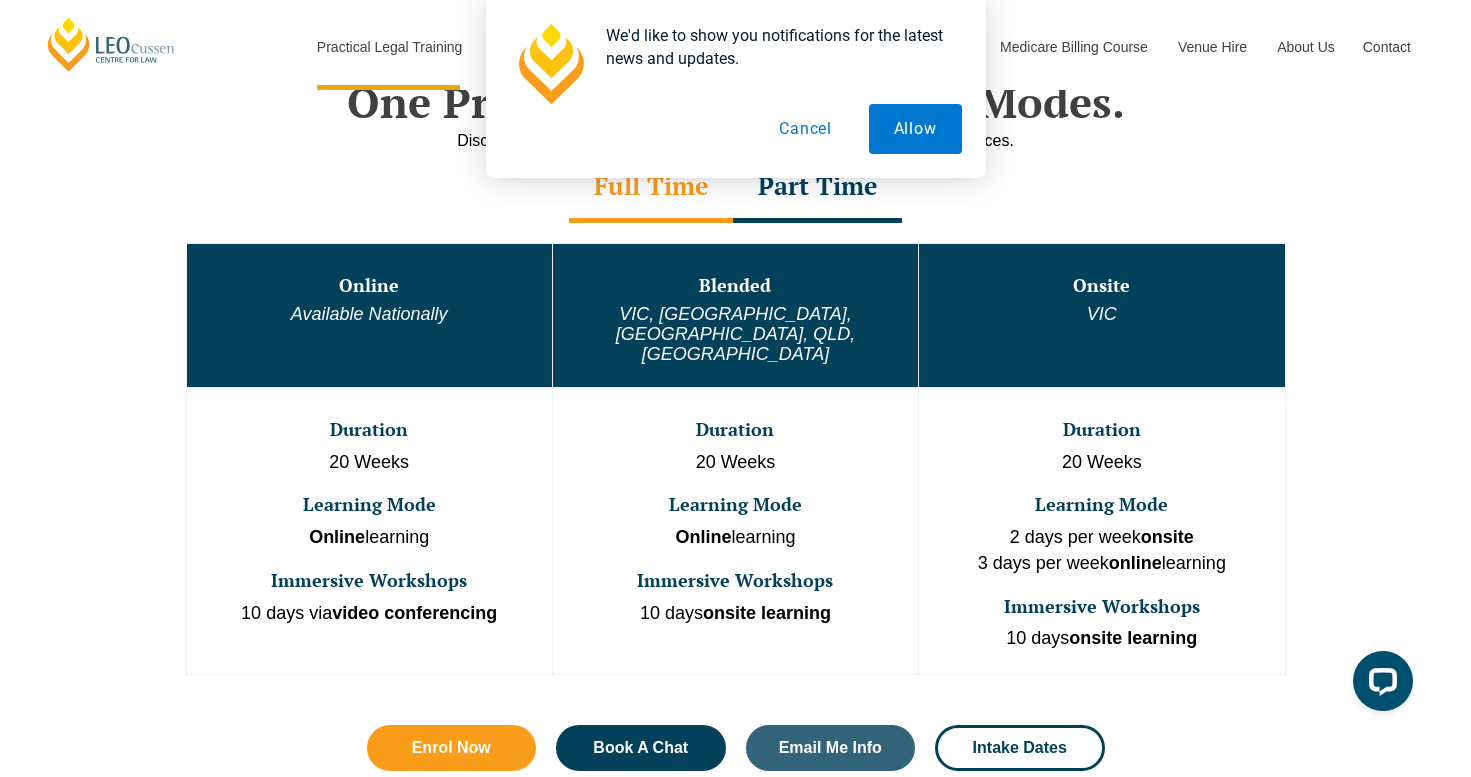 click on "Cancel" at bounding box center [805, 129] 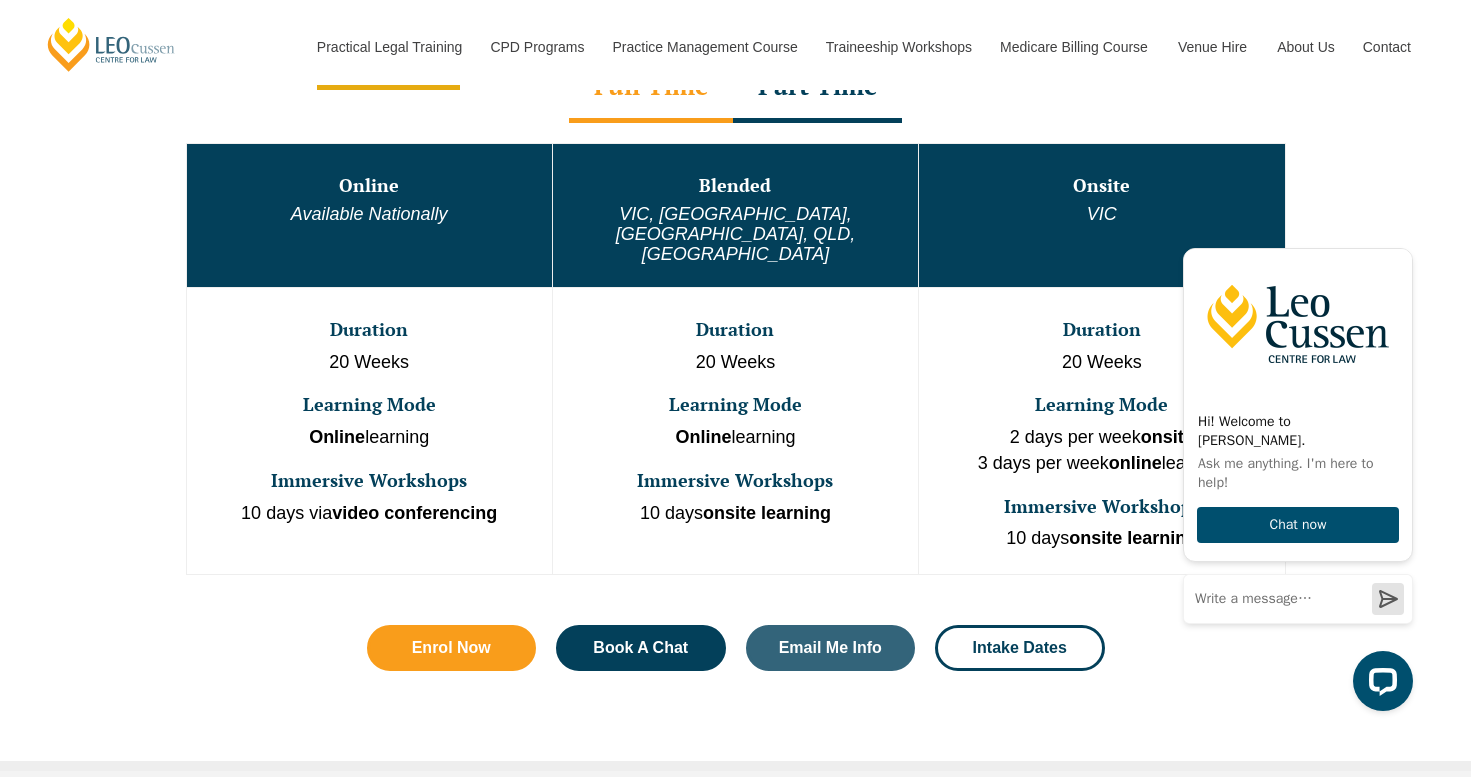 scroll, scrollTop: 1000, scrollLeft: 0, axis: vertical 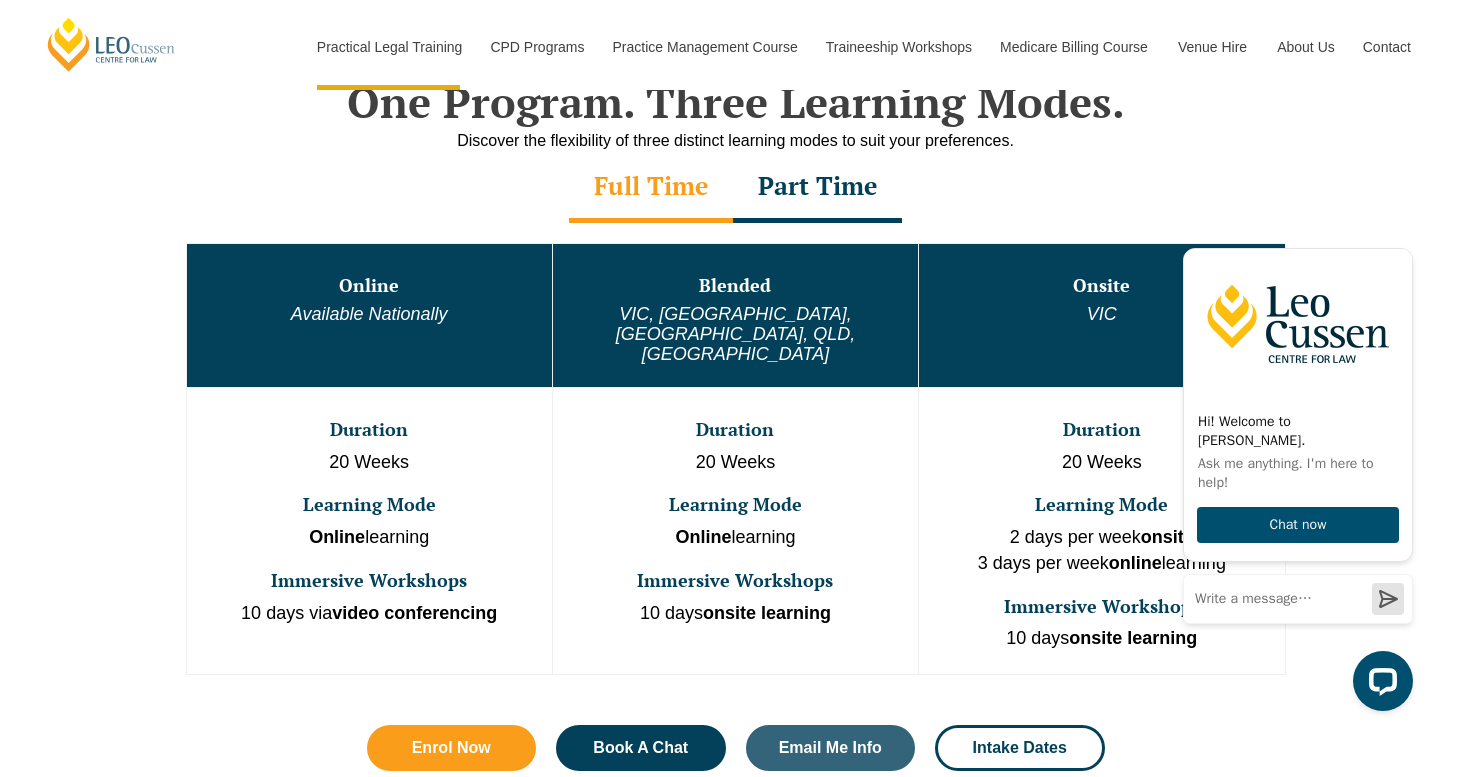 click on "Part Time" at bounding box center [817, 188] 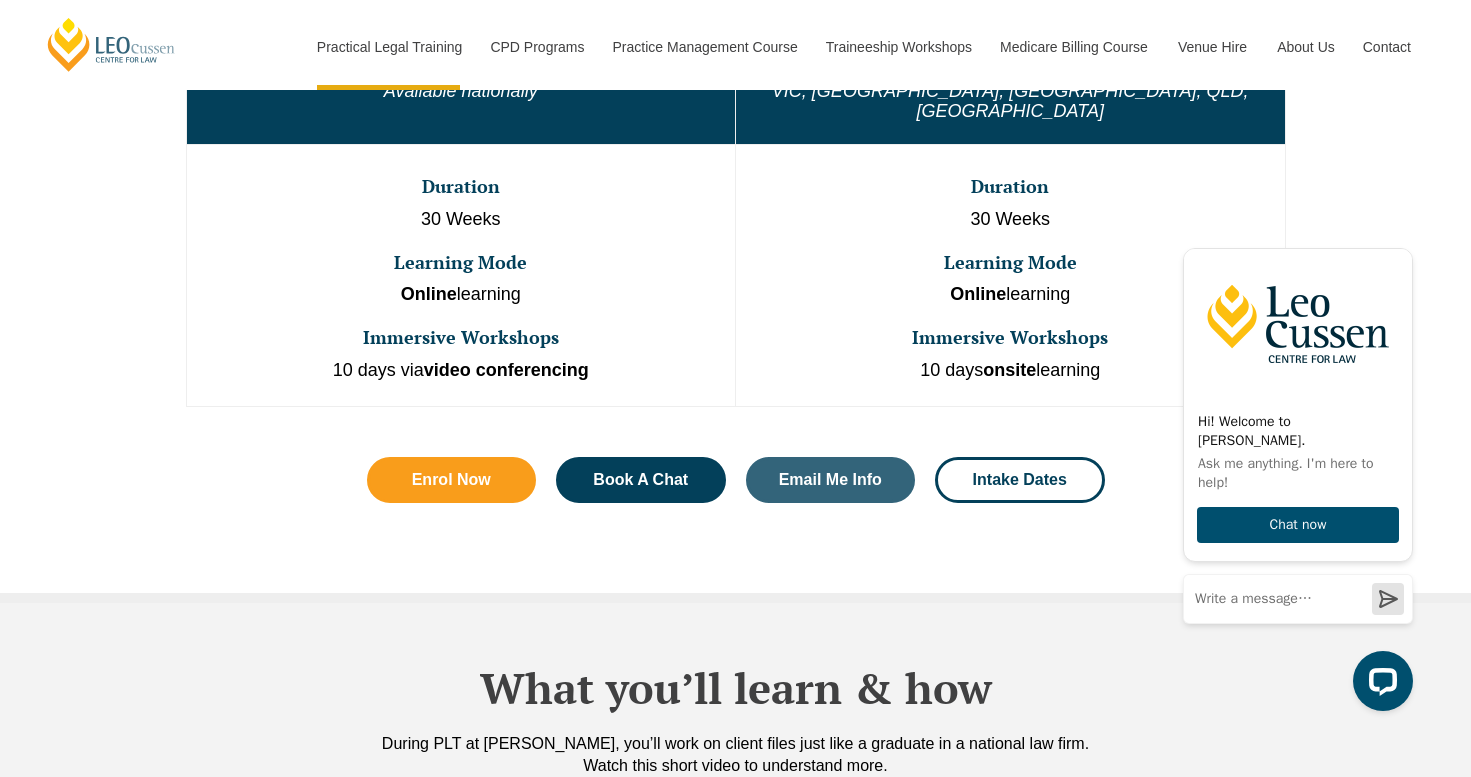 scroll, scrollTop: 1100, scrollLeft: 0, axis: vertical 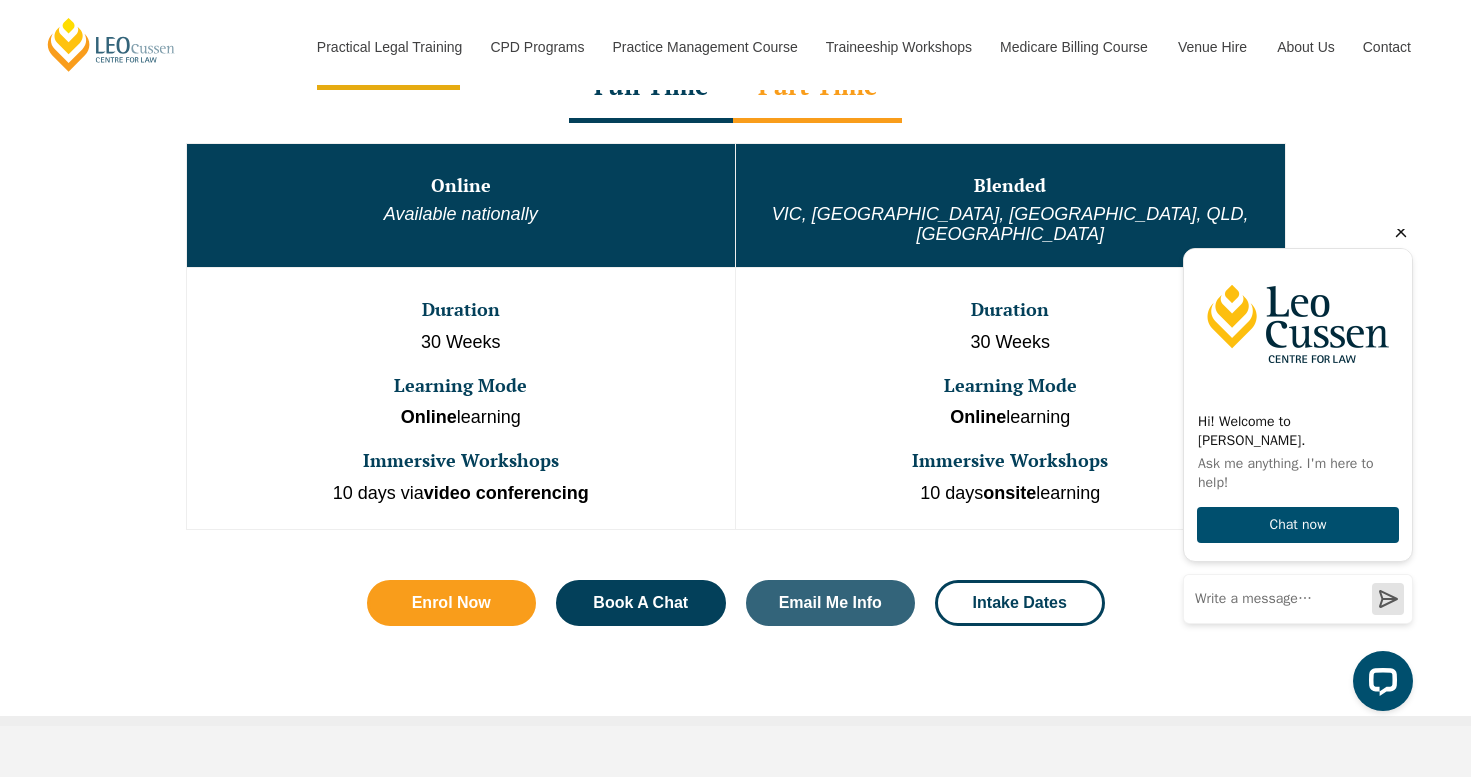 click 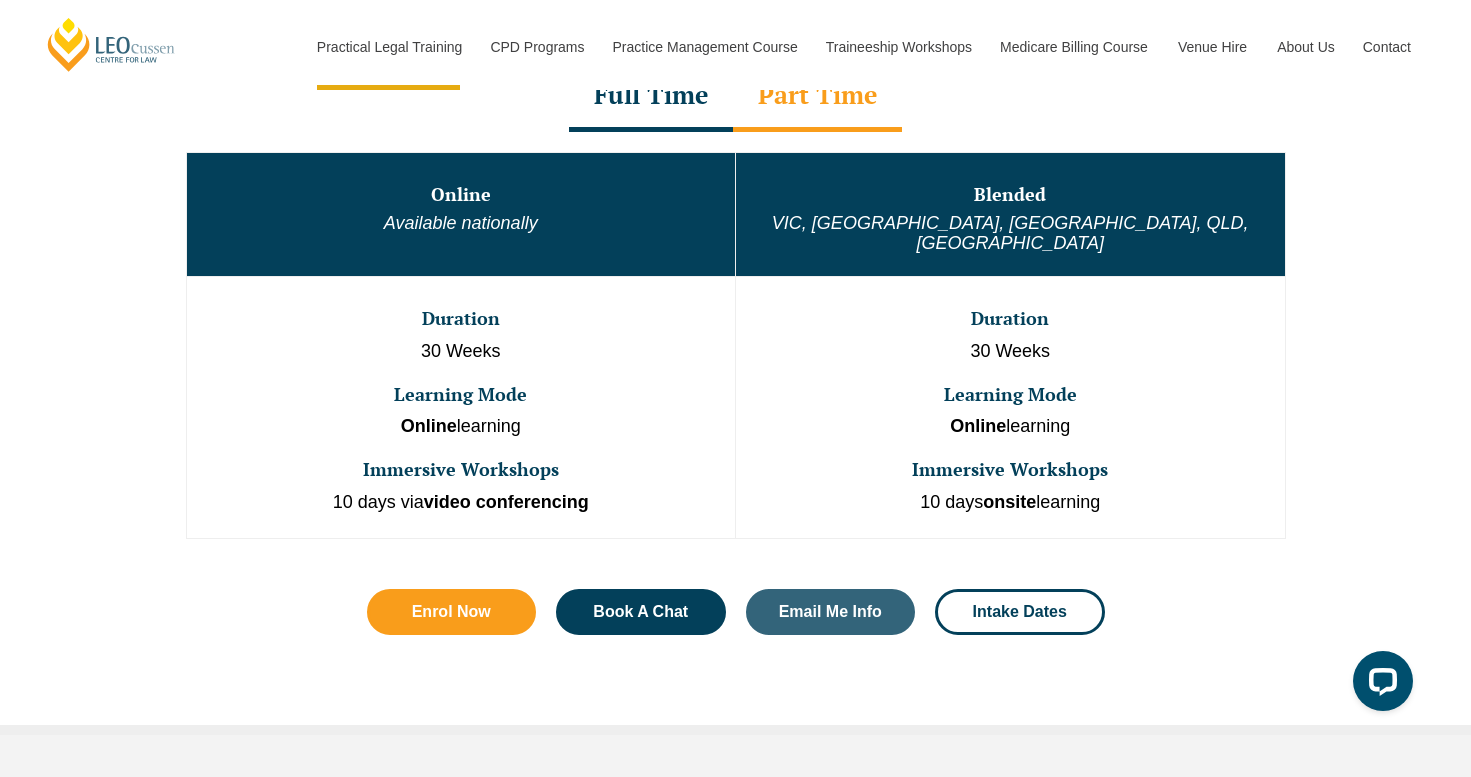 scroll, scrollTop: 1100, scrollLeft: 0, axis: vertical 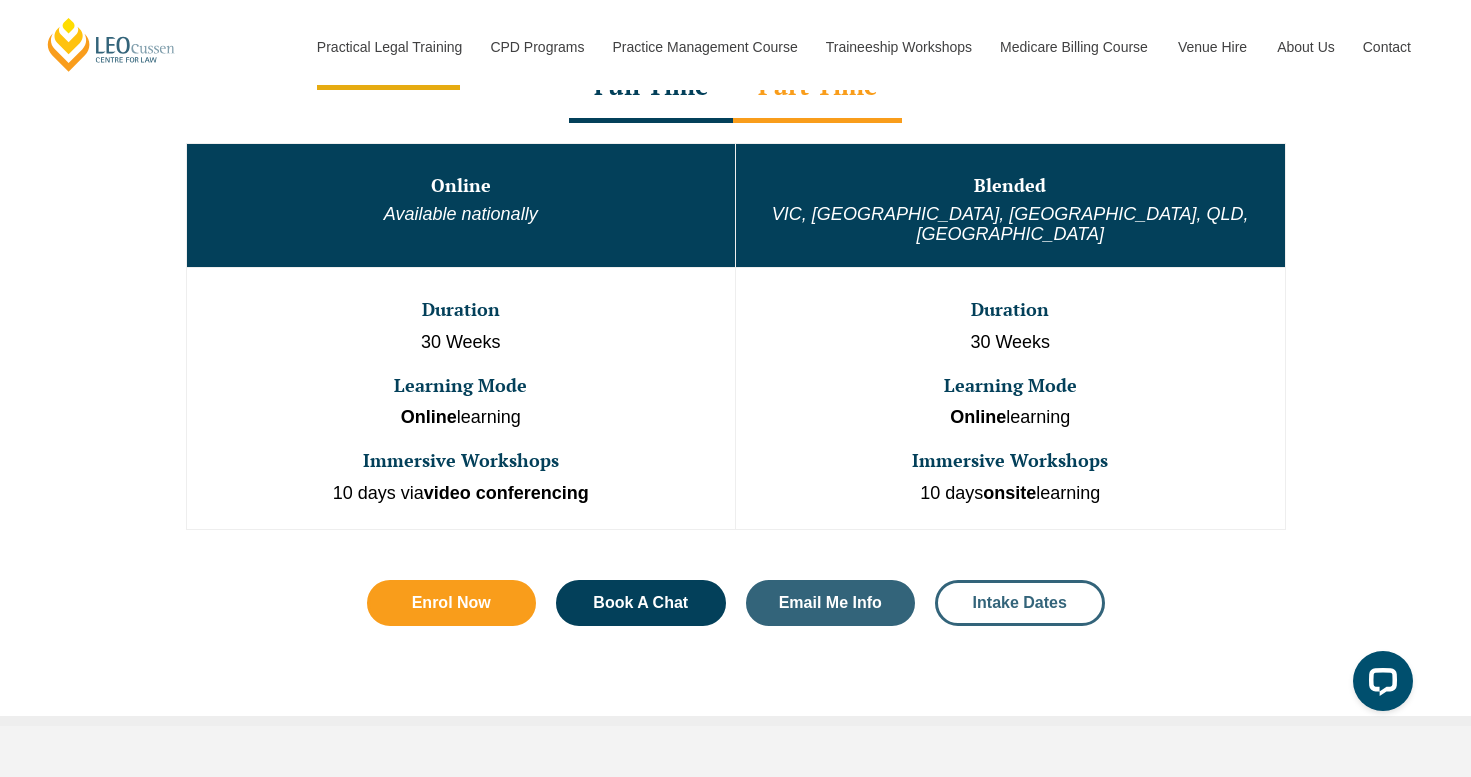 click on "Intake Dates" at bounding box center [1020, 603] 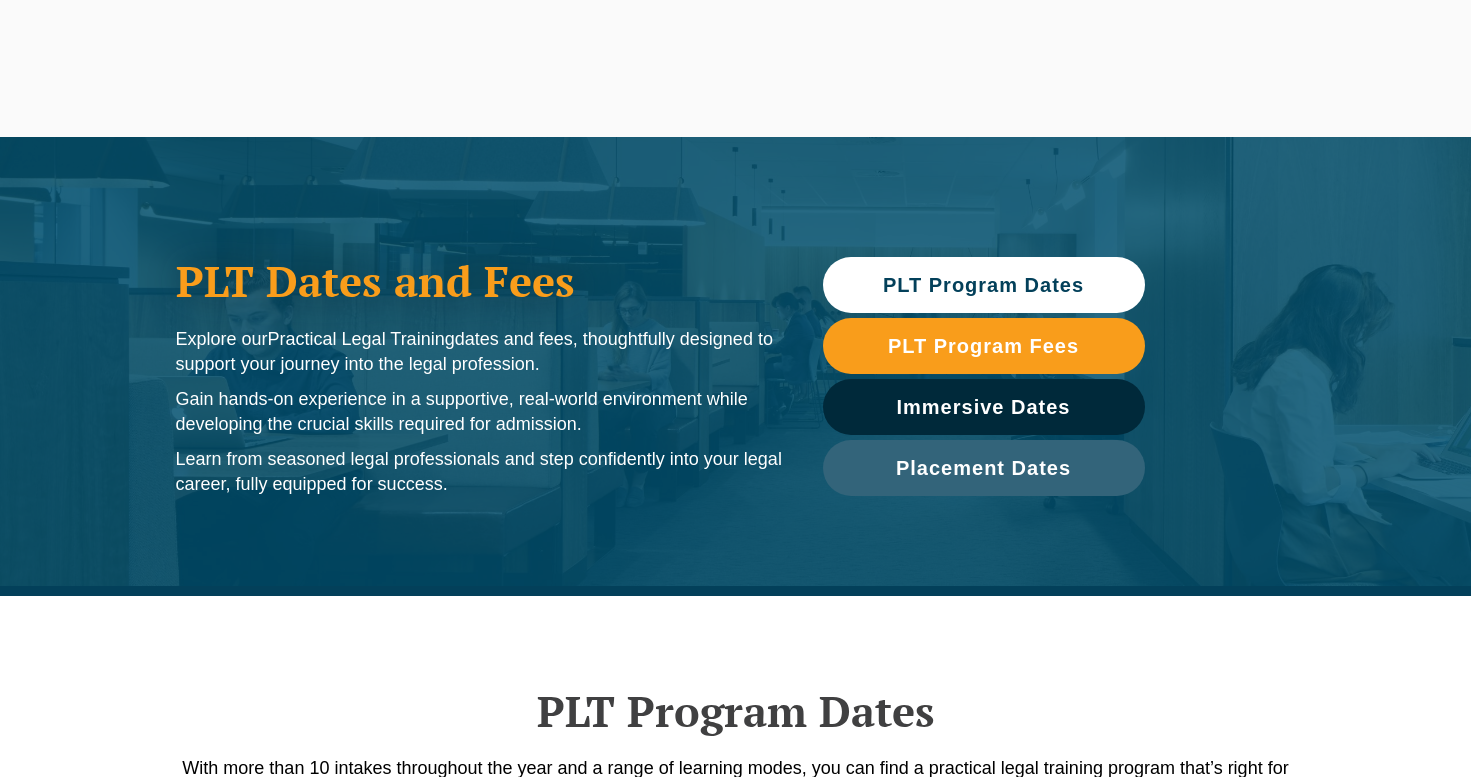 scroll, scrollTop: 600, scrollLeft: 0, axis: vertical 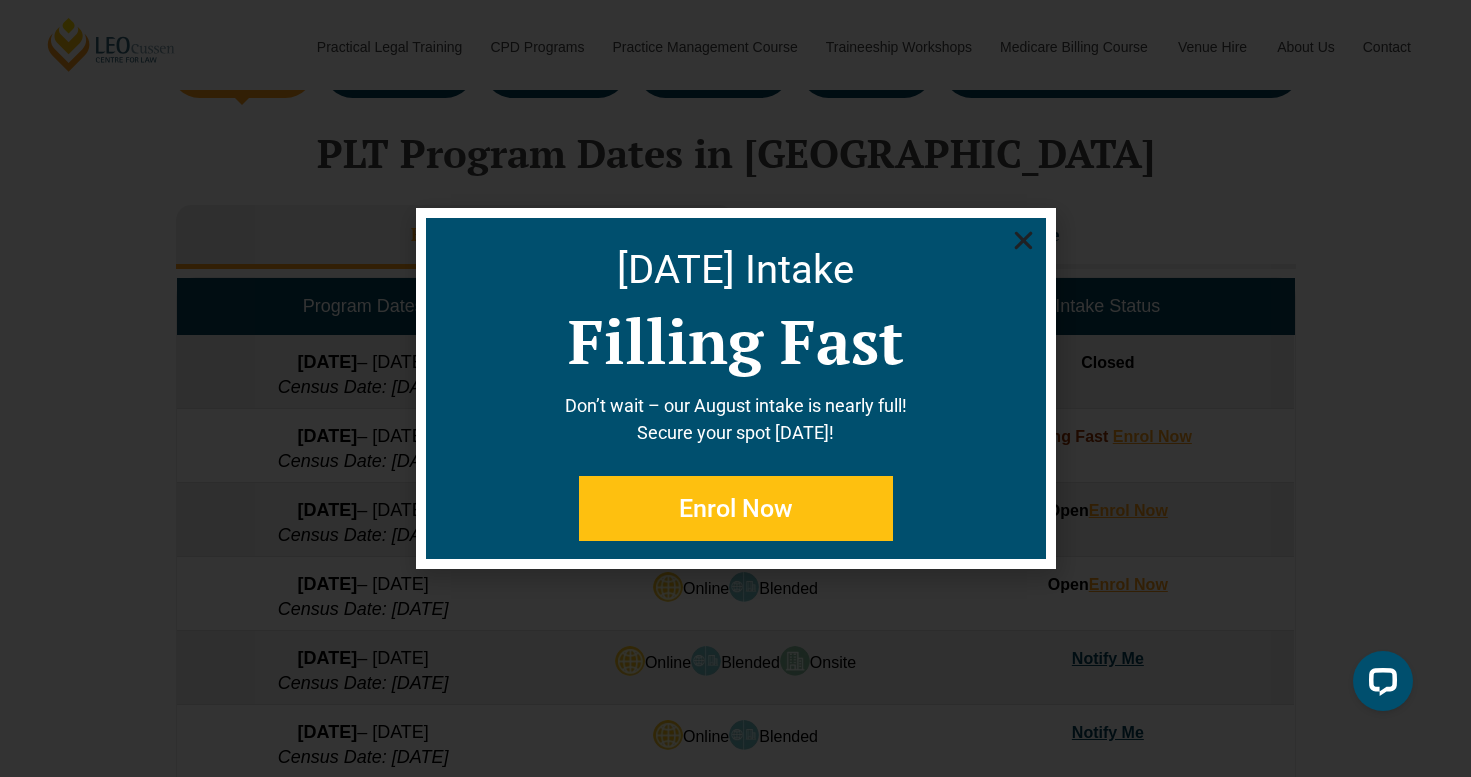 click 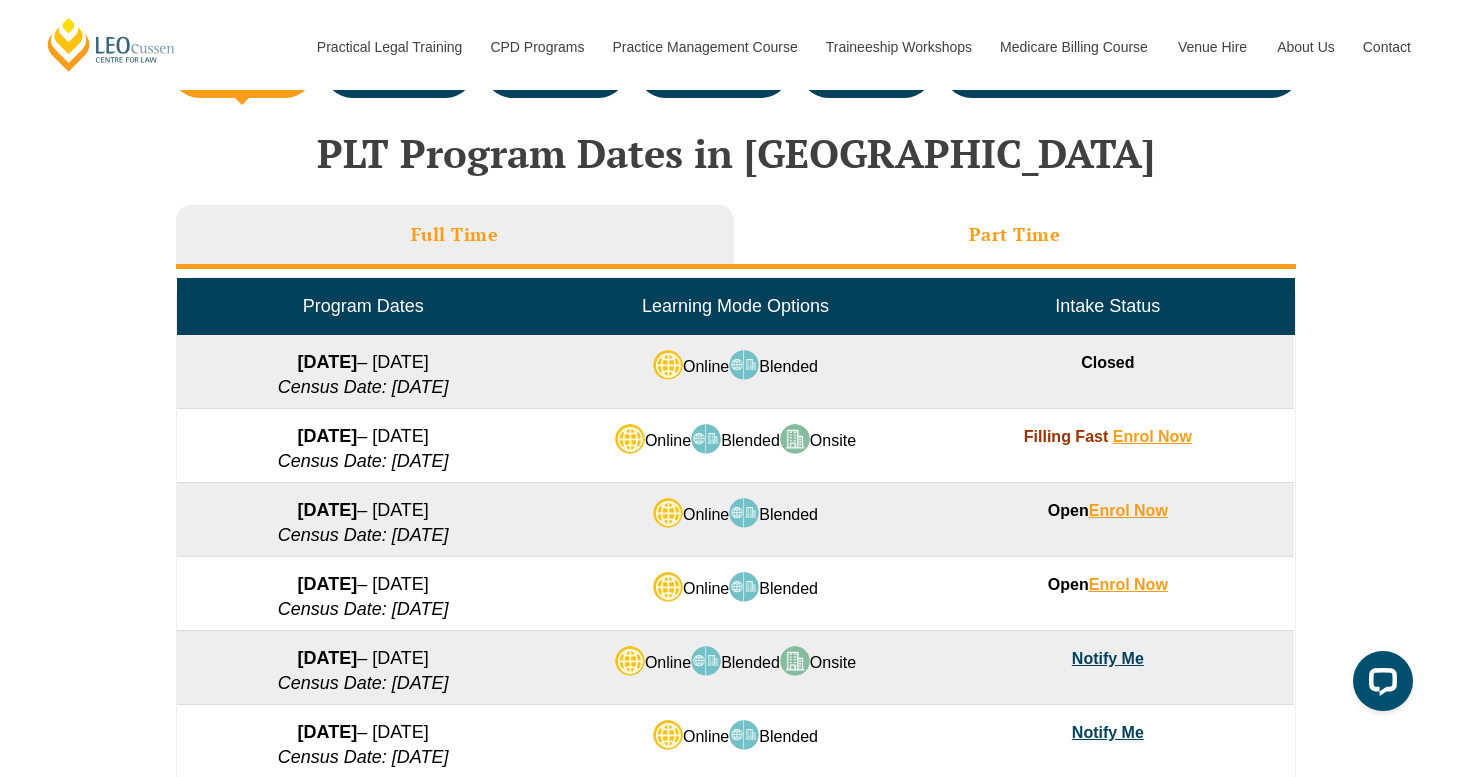 click on "Part Time" at bounding box center (1015, 237) 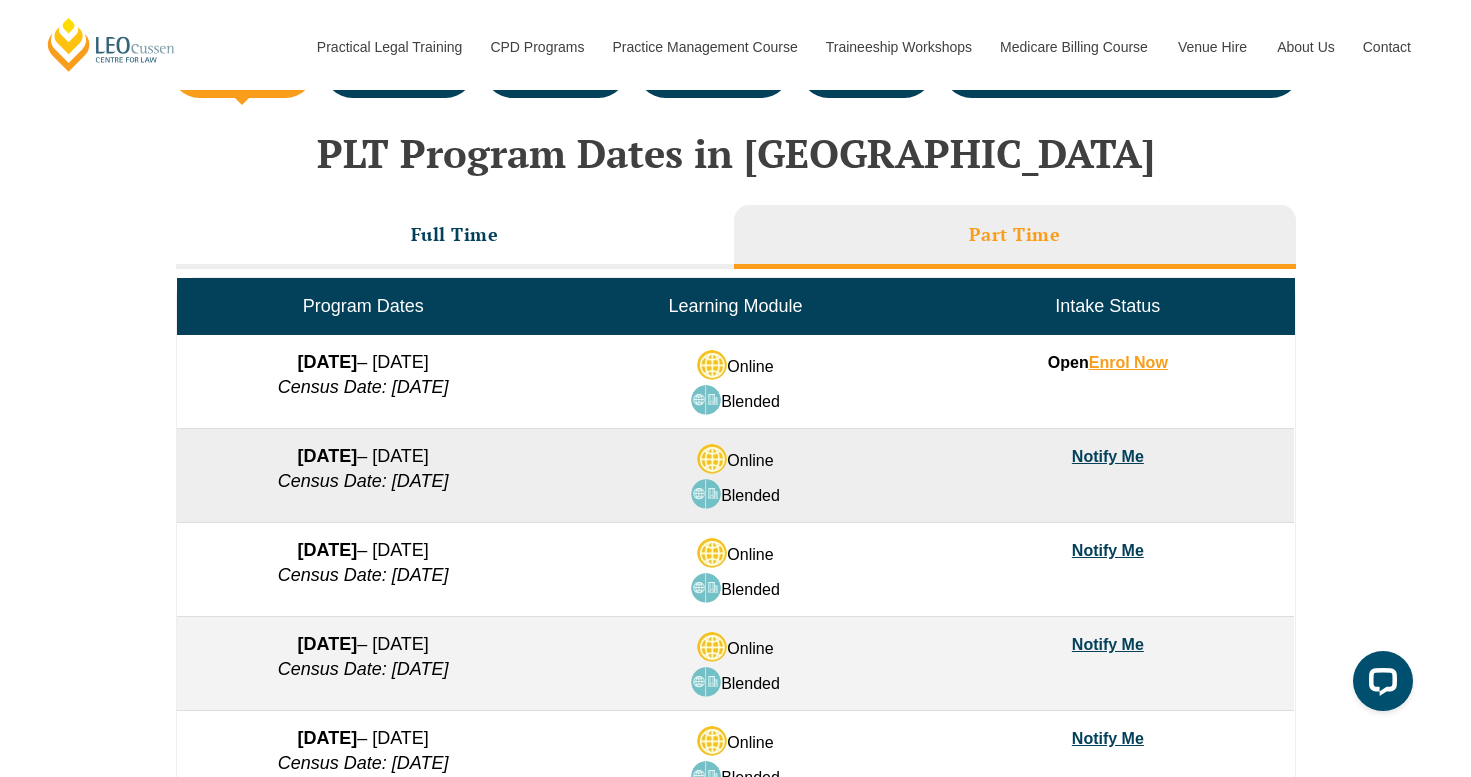 scroll, scrollTop: 700, scrollLeft: 0, axis: vertical 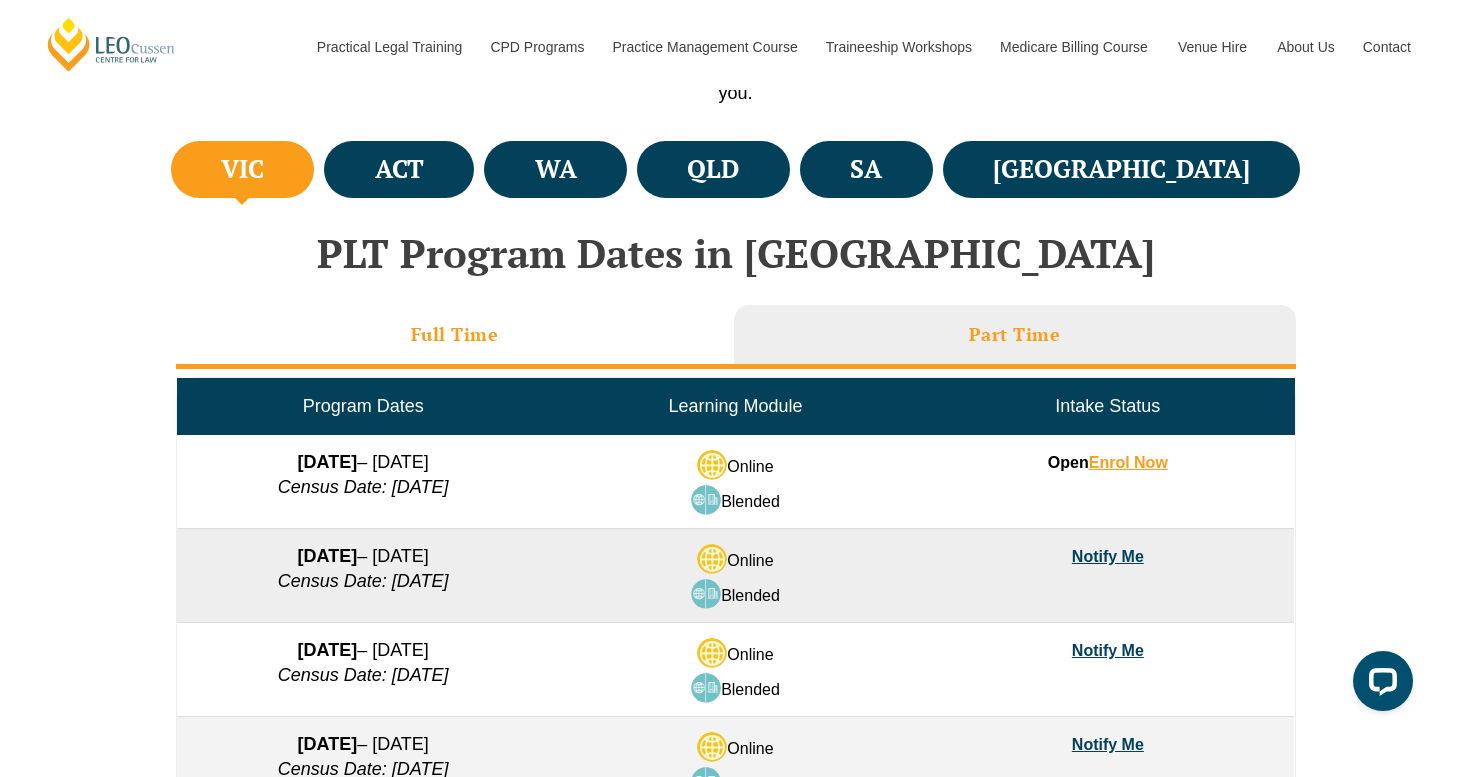 click on "Full Time" at bounding box center [455, 337] 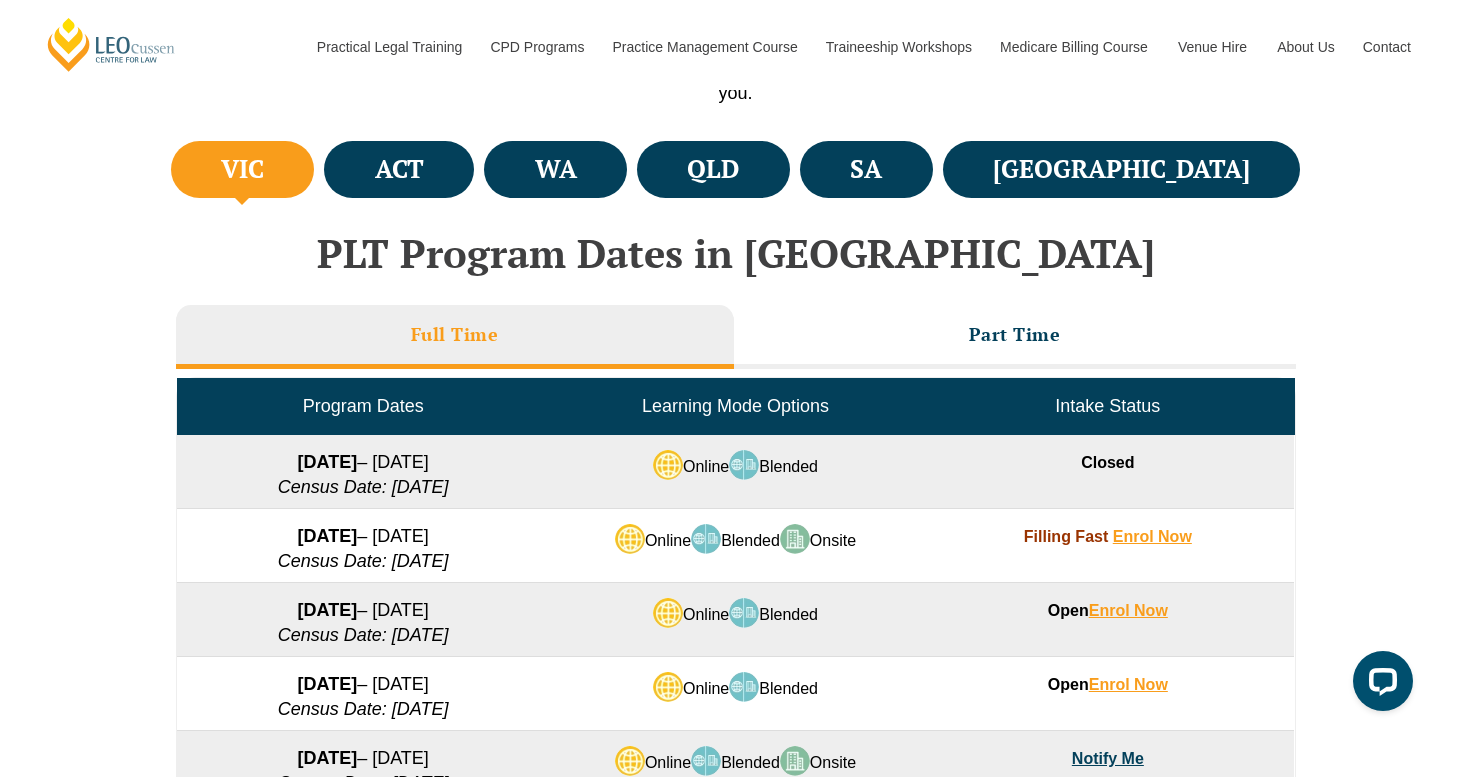 scroll, scrollTop: 400, scrollLeft: 0, axis: vertical 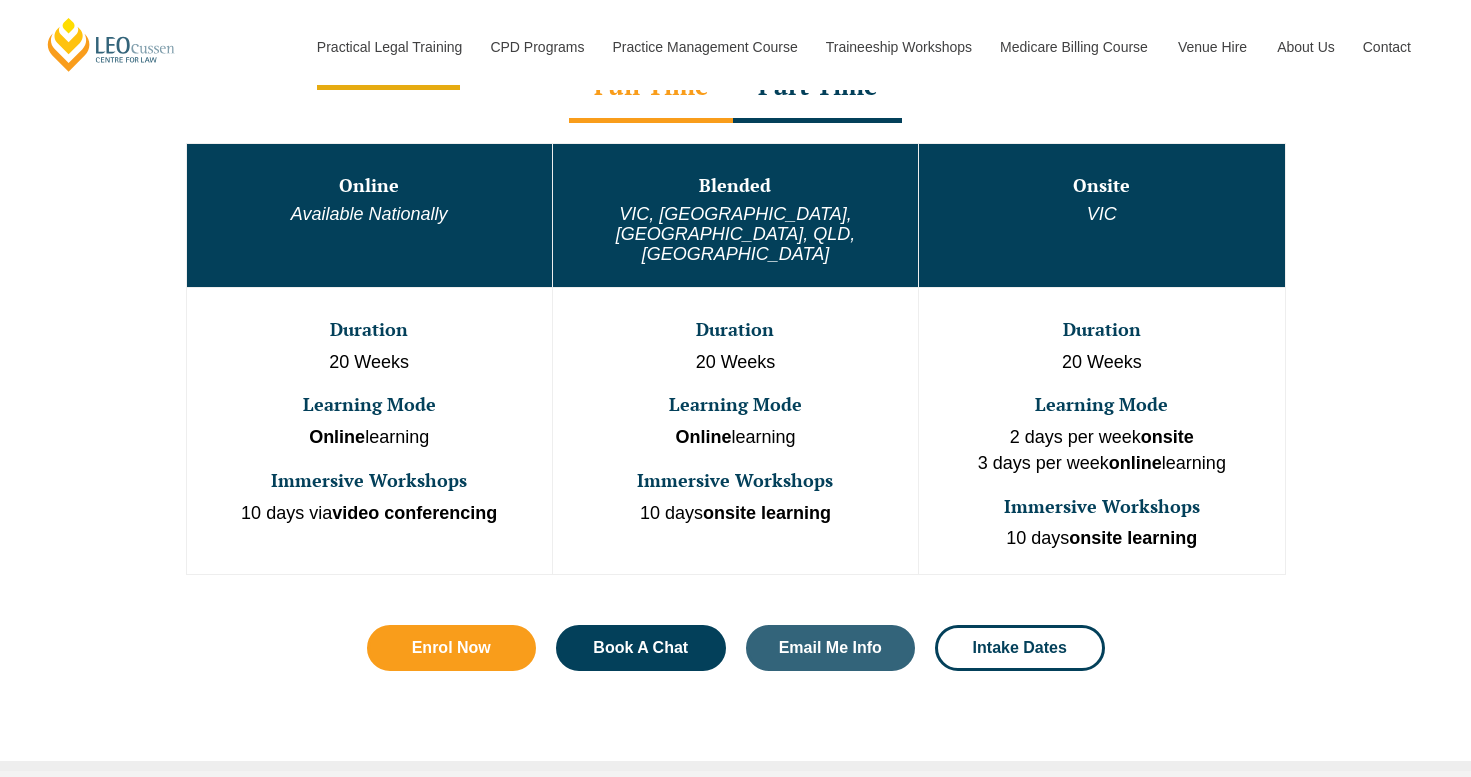 click on "Online Available Nationally" at bounding box center [369, 215] 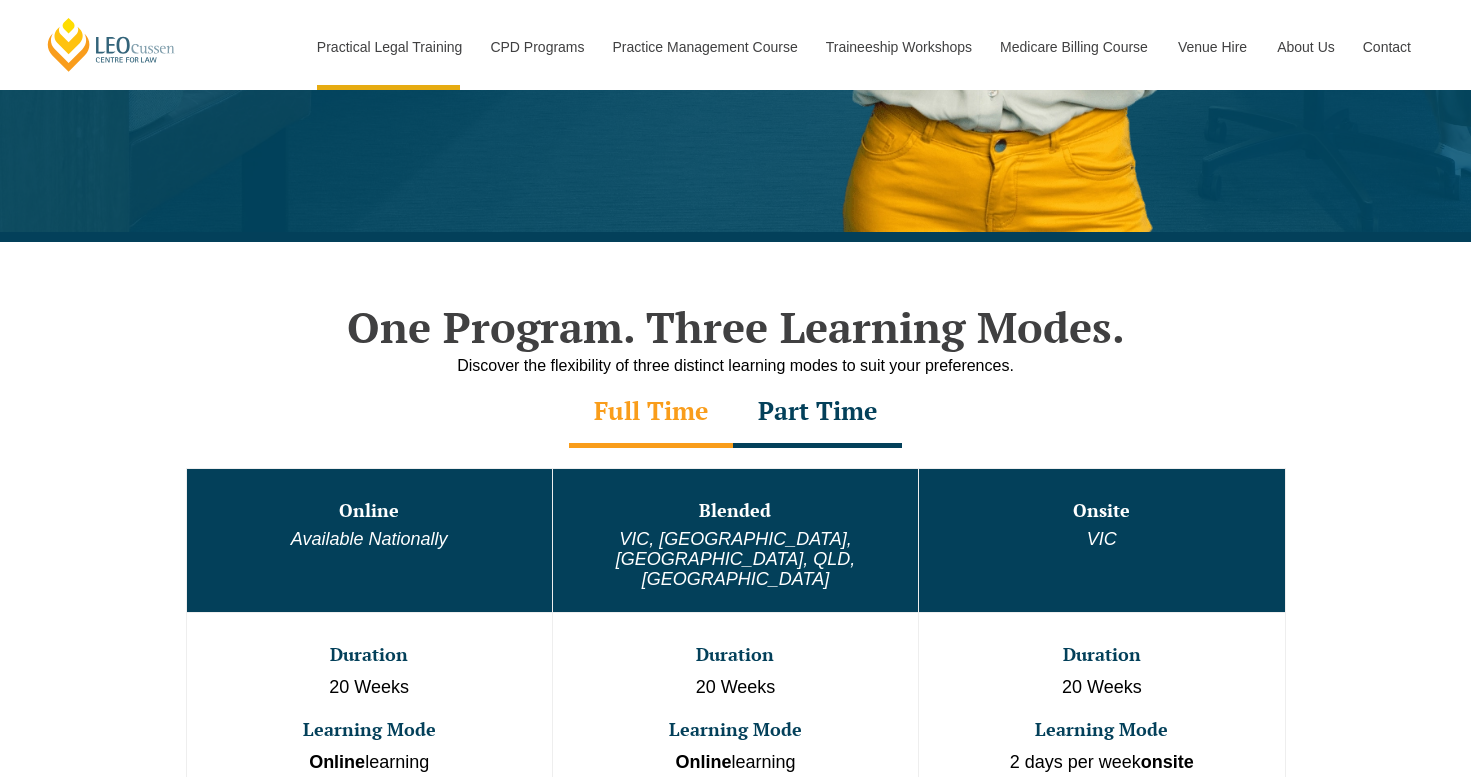 scroll, scrollTop: 700, scrollLeft: 0, axis: vertical 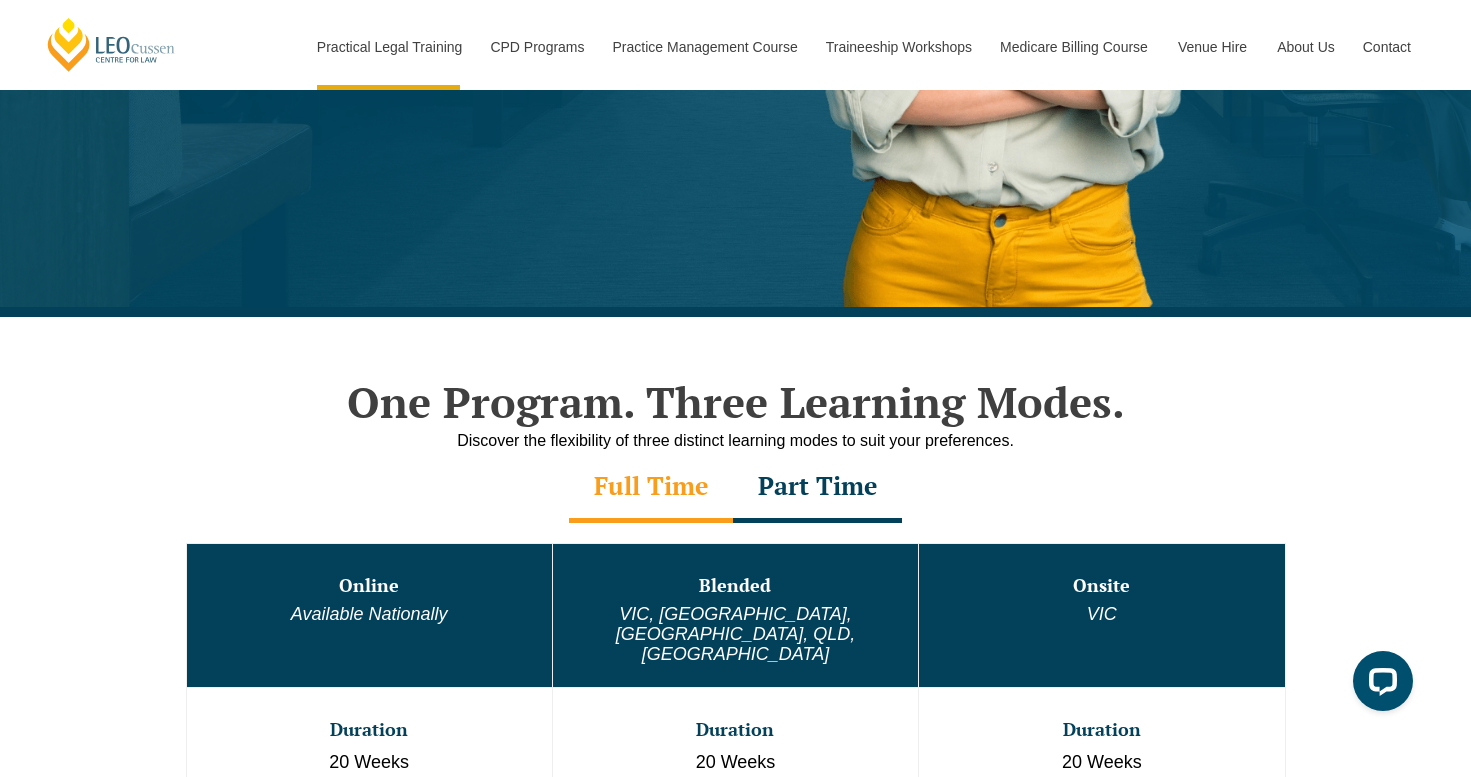 click on "Full Time" at bounding box center (651, 488) 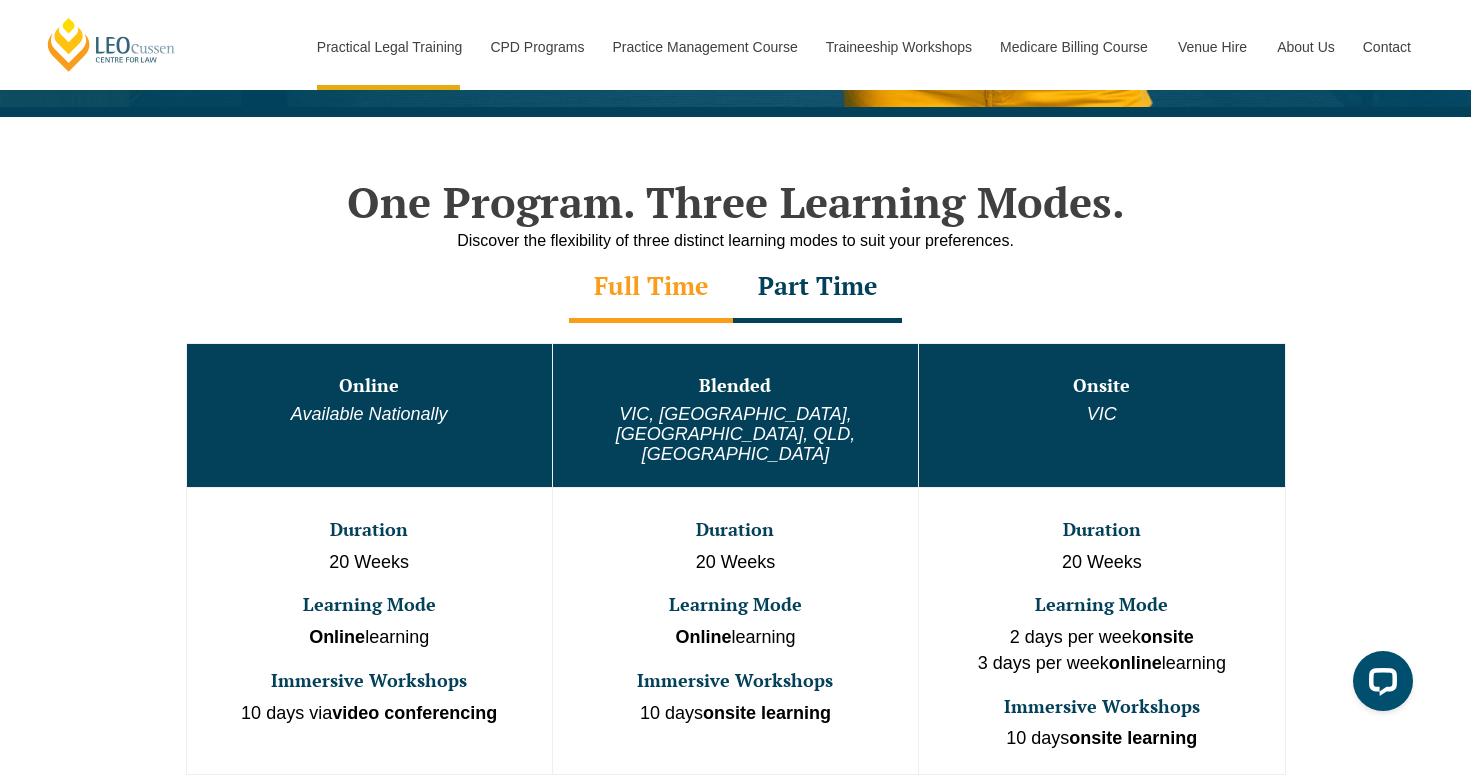 click on "Duration 20 Weeks Learning Mode Online  learning Immersive Workshops 10 days via  video conferencing" at bounding box center [369, 630] 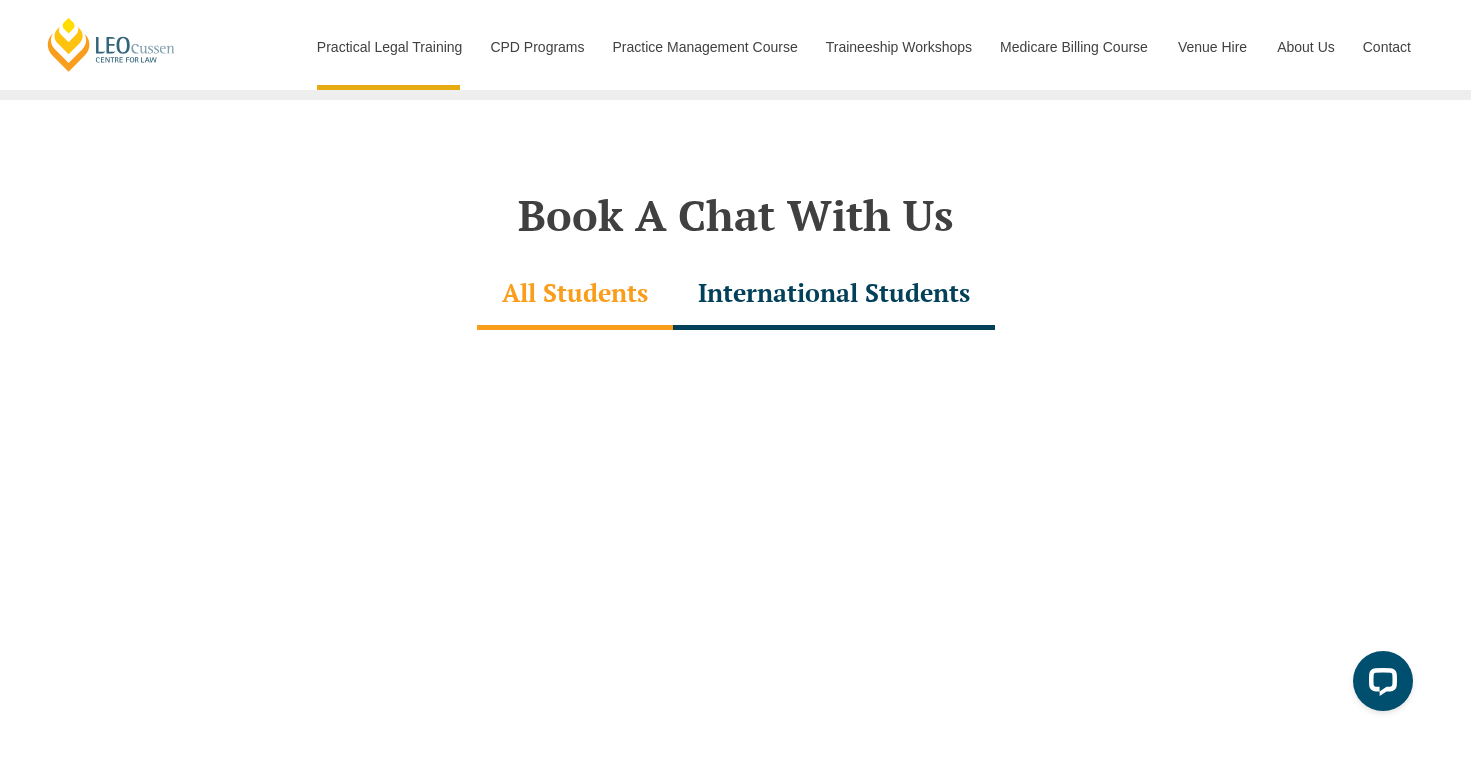 scroll, scrollTop: 6000, scrollLeft: 0, axis: vertical 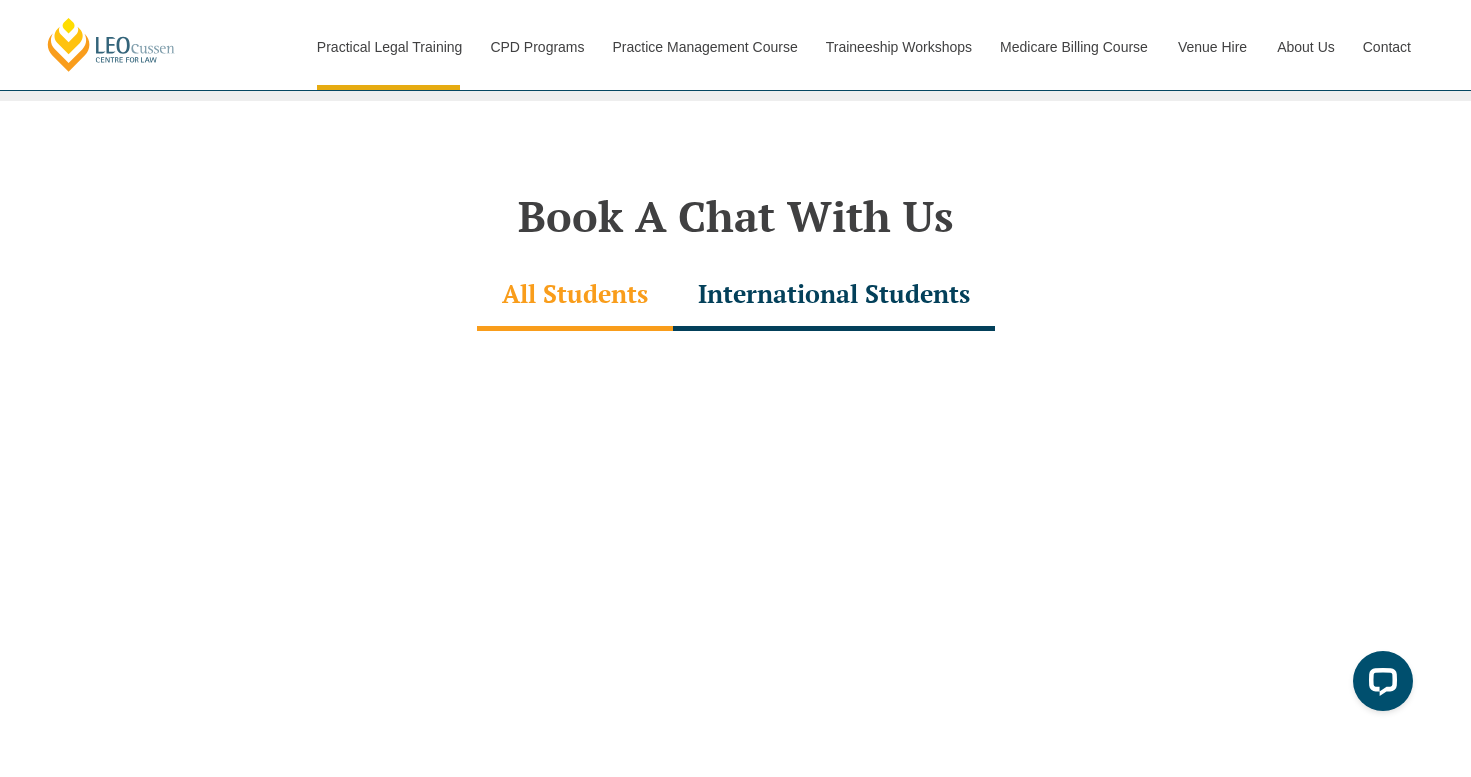 click on "International Students" at bounding box center (834, 296) 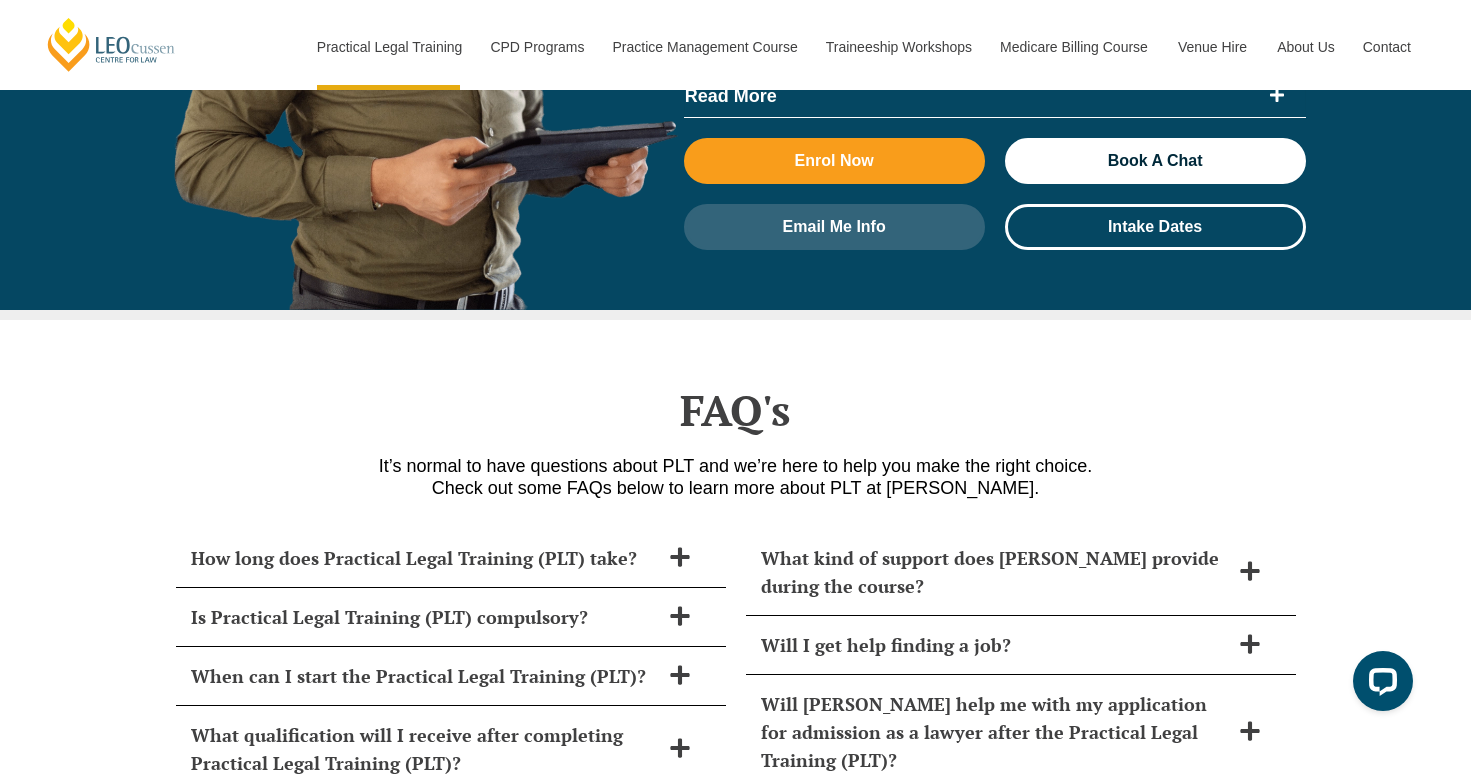 scroll, scrollTop: 8300, scrollLeft: 0, axis: vertical 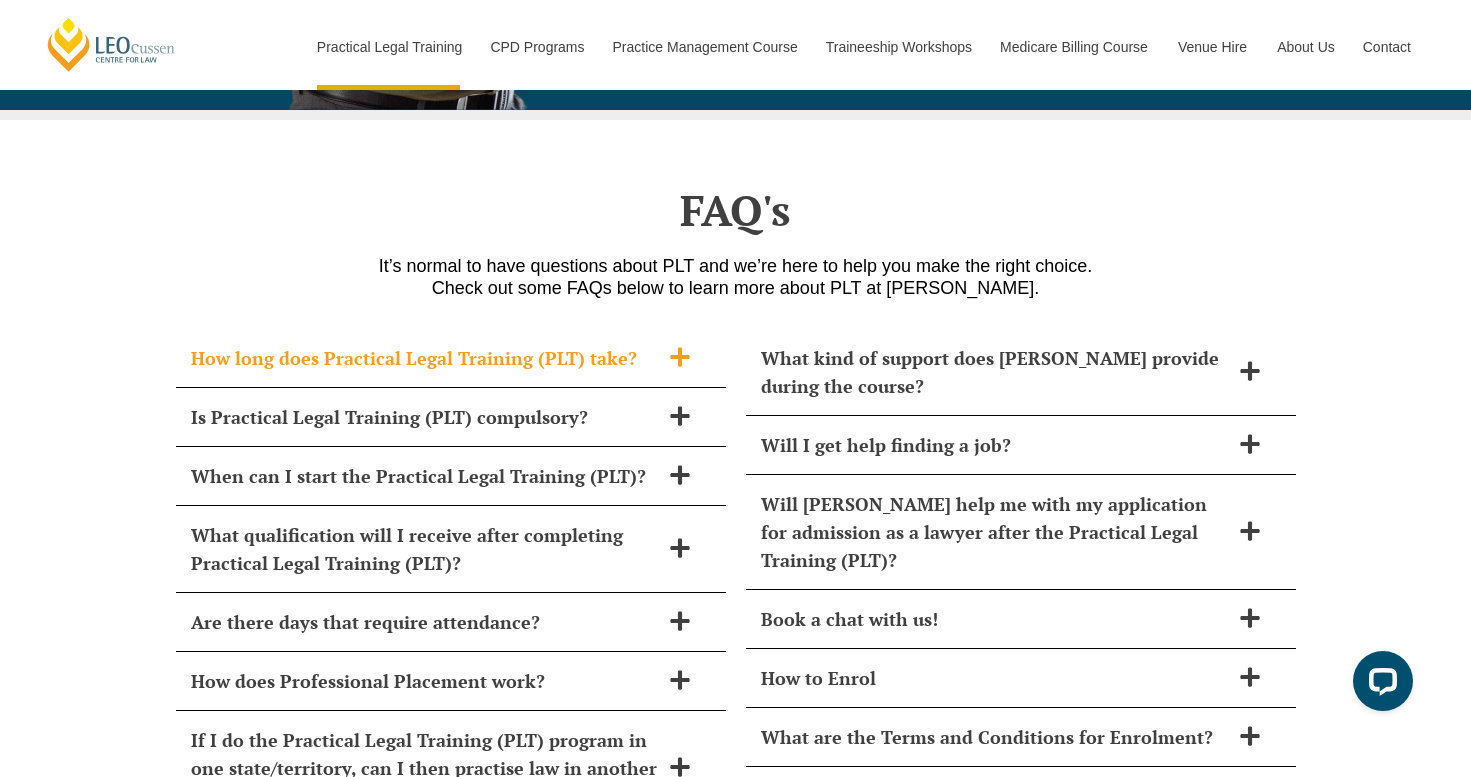 click at bounding box center [680, 358] 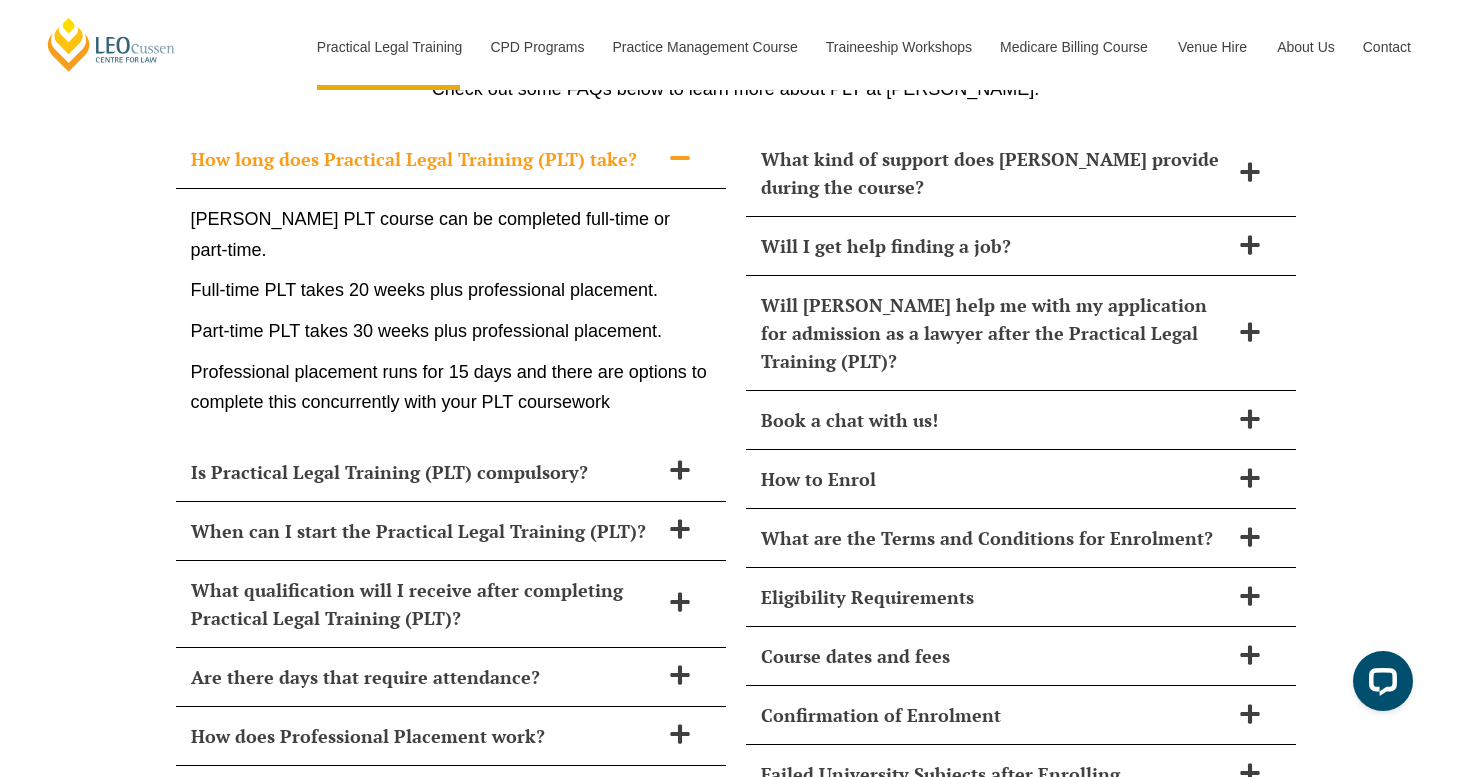scroll, scrollTop: 8500, scrollLeft: 0, axis: vertical 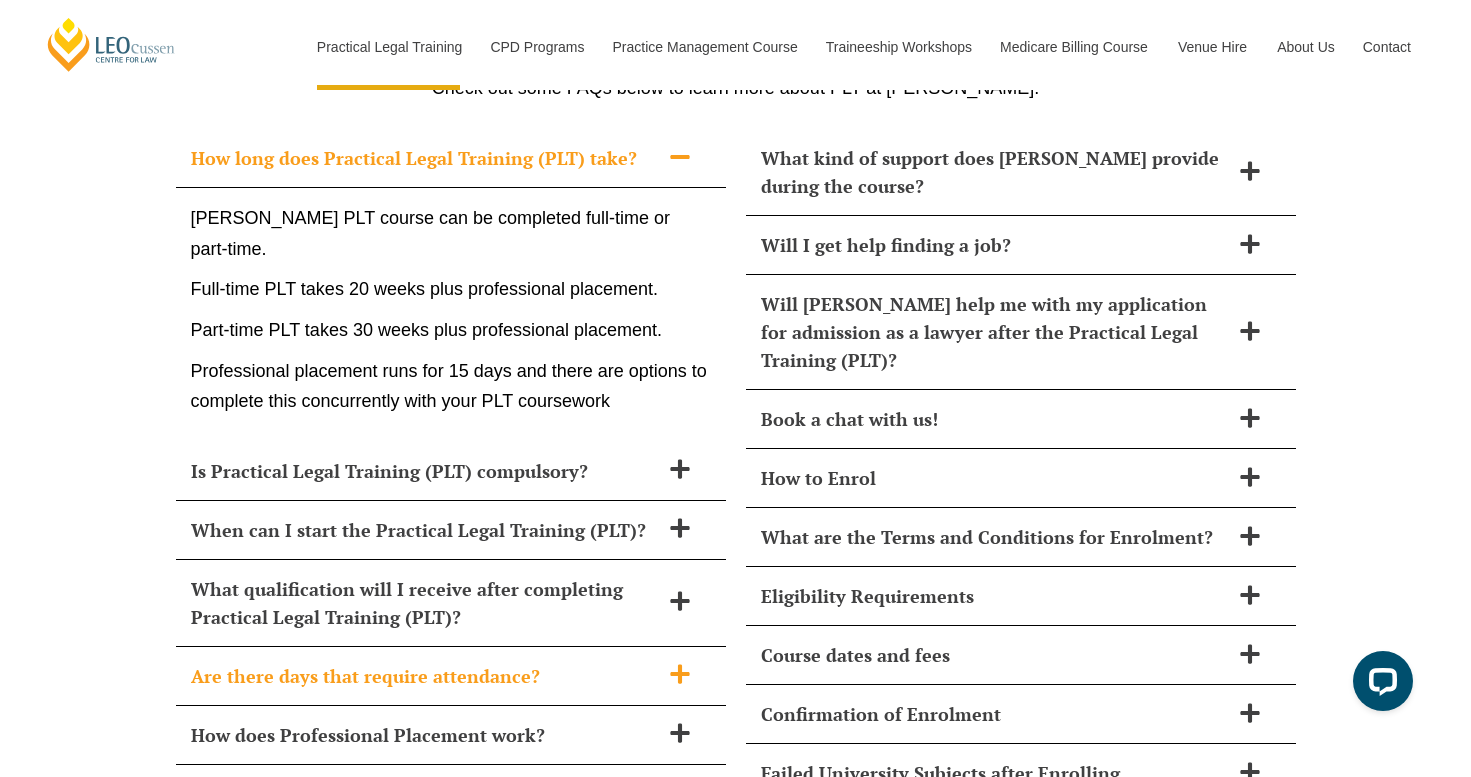 click at bounding box center (680, 675) 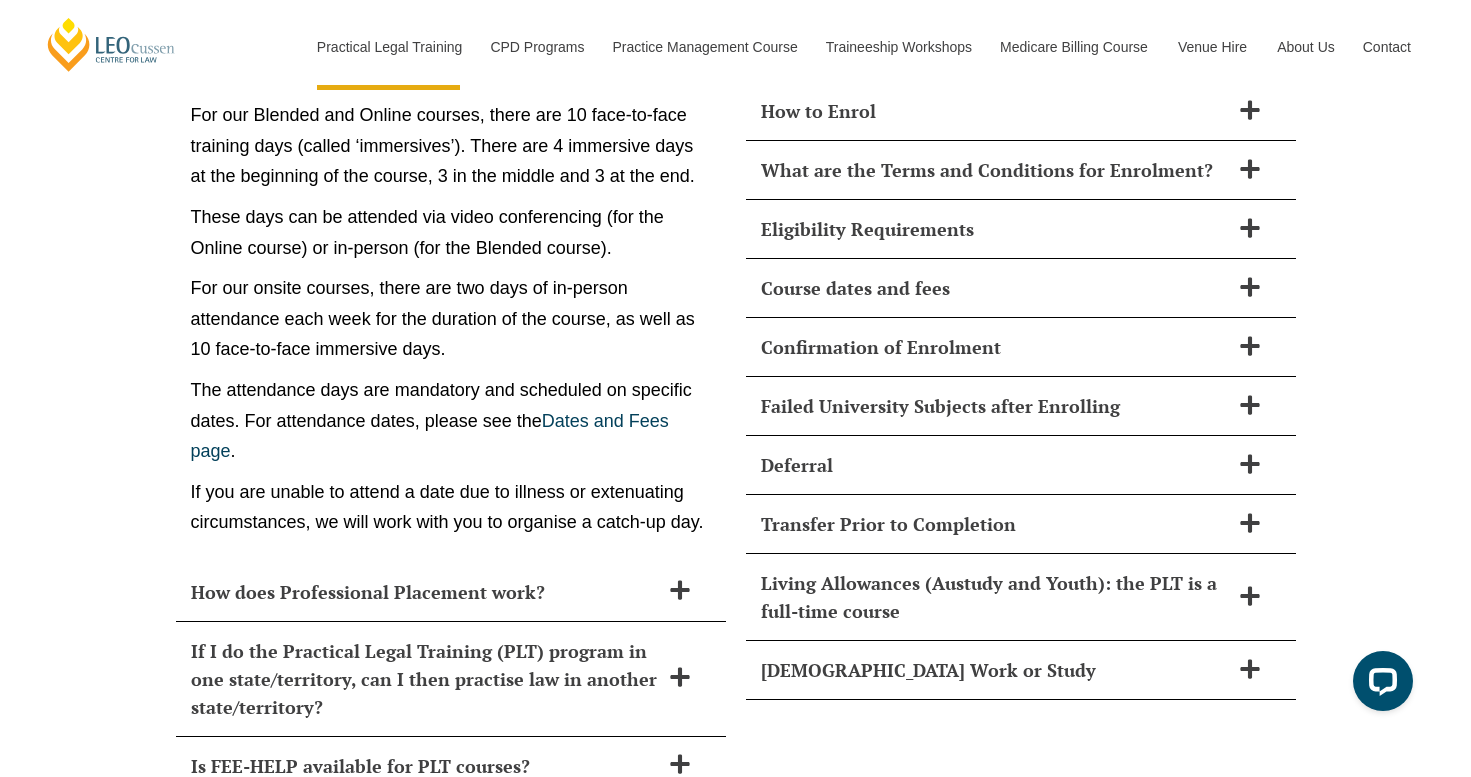 scroll, scrollTop: 8900, scrollLeft: 0, axis: vertical 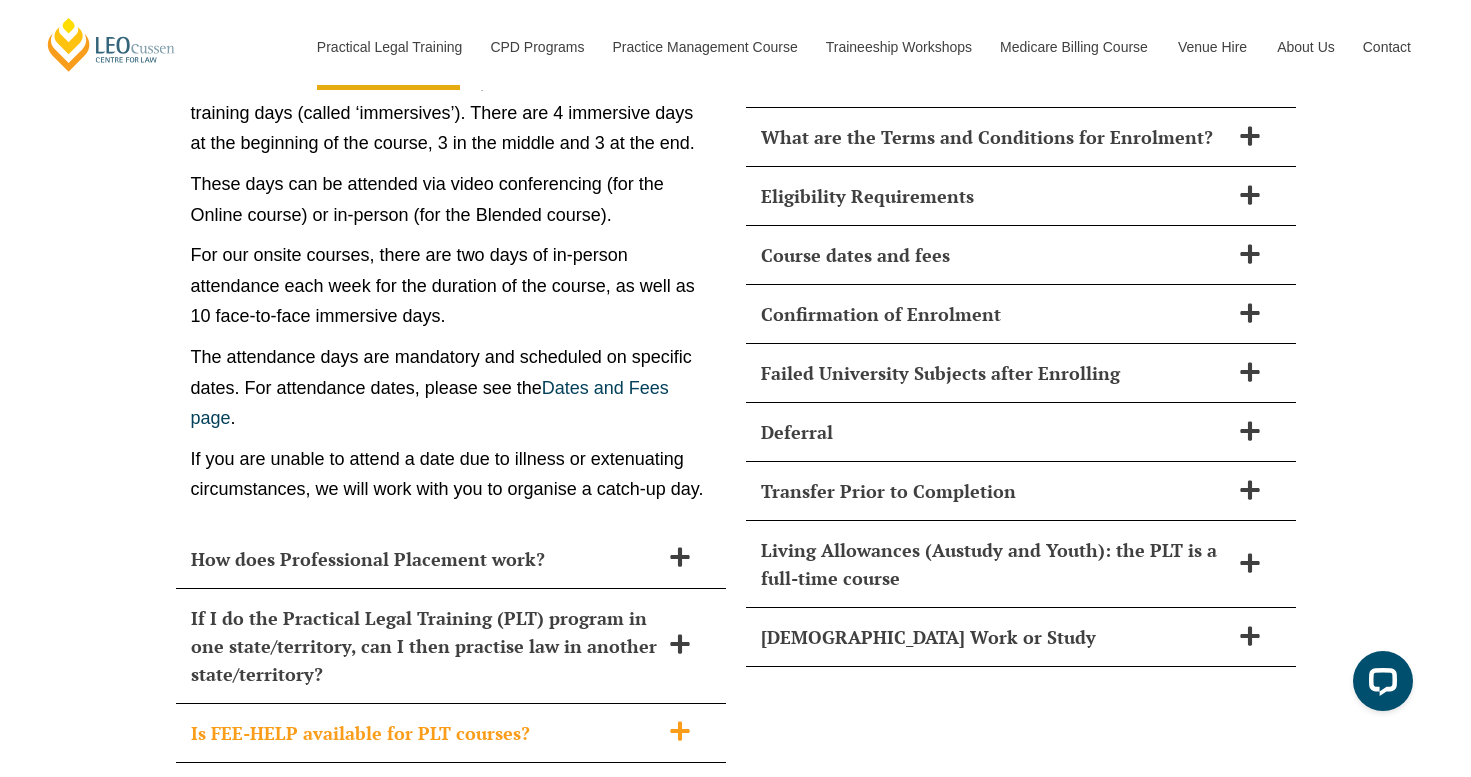 click 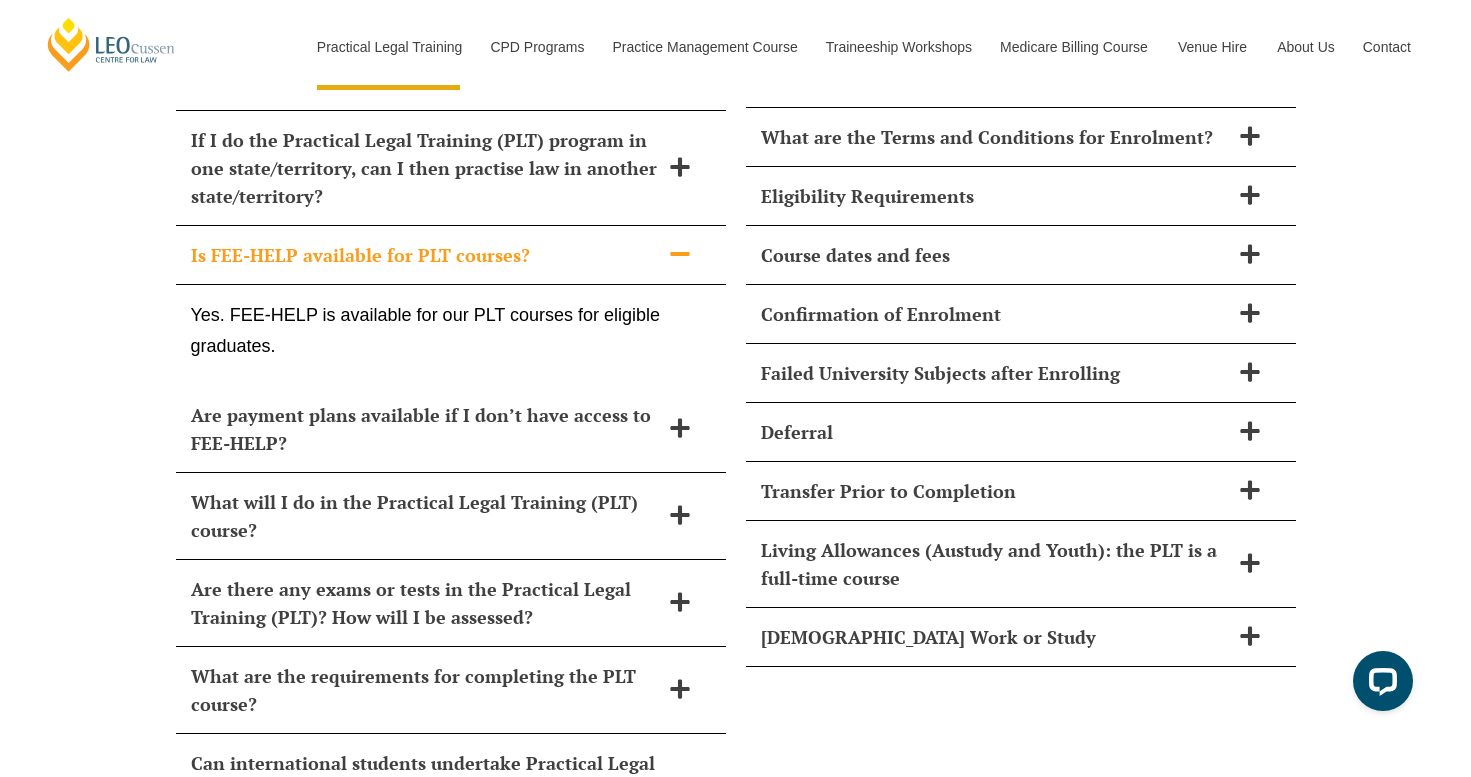 click 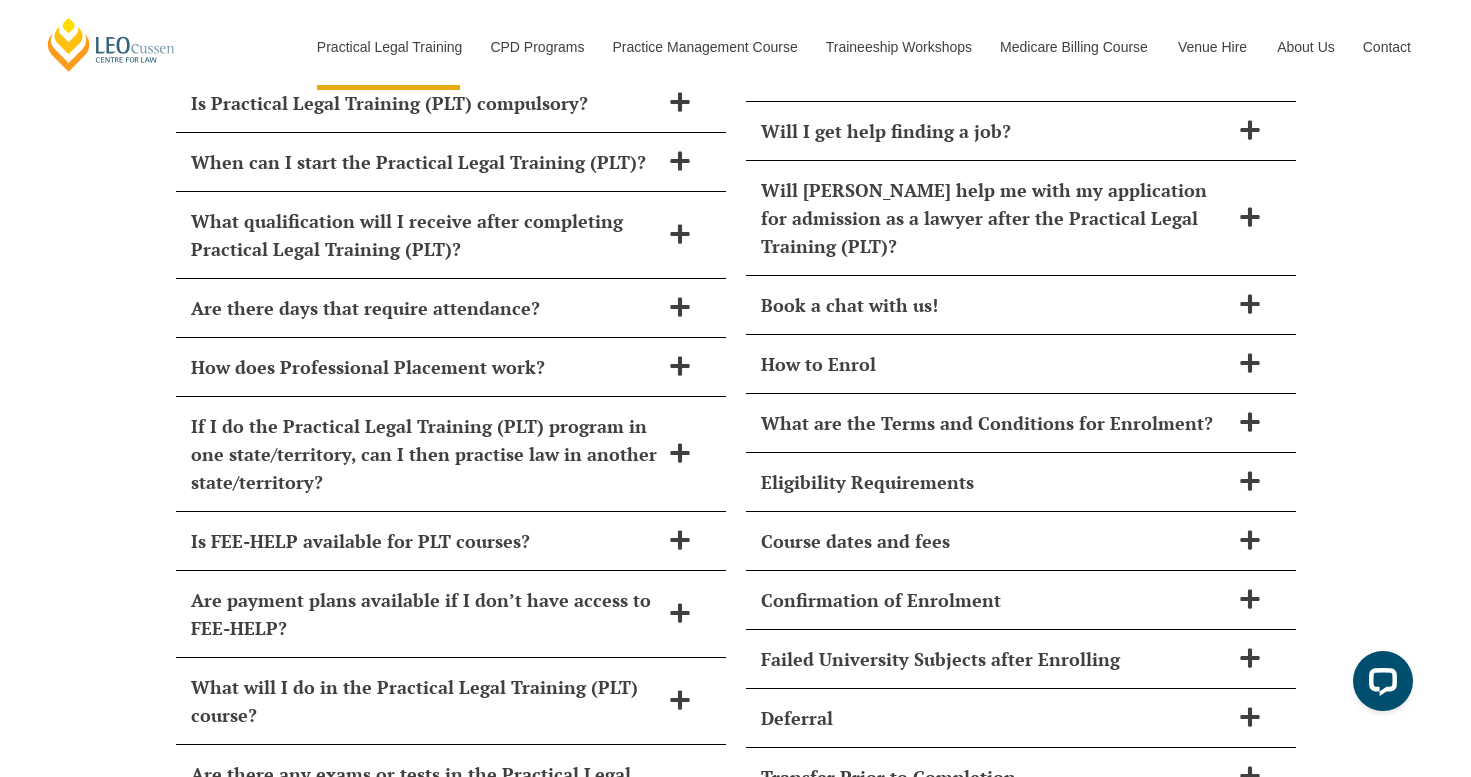 scroll, scrollTop: 8400, scrollLeft: 0, axis: vertical 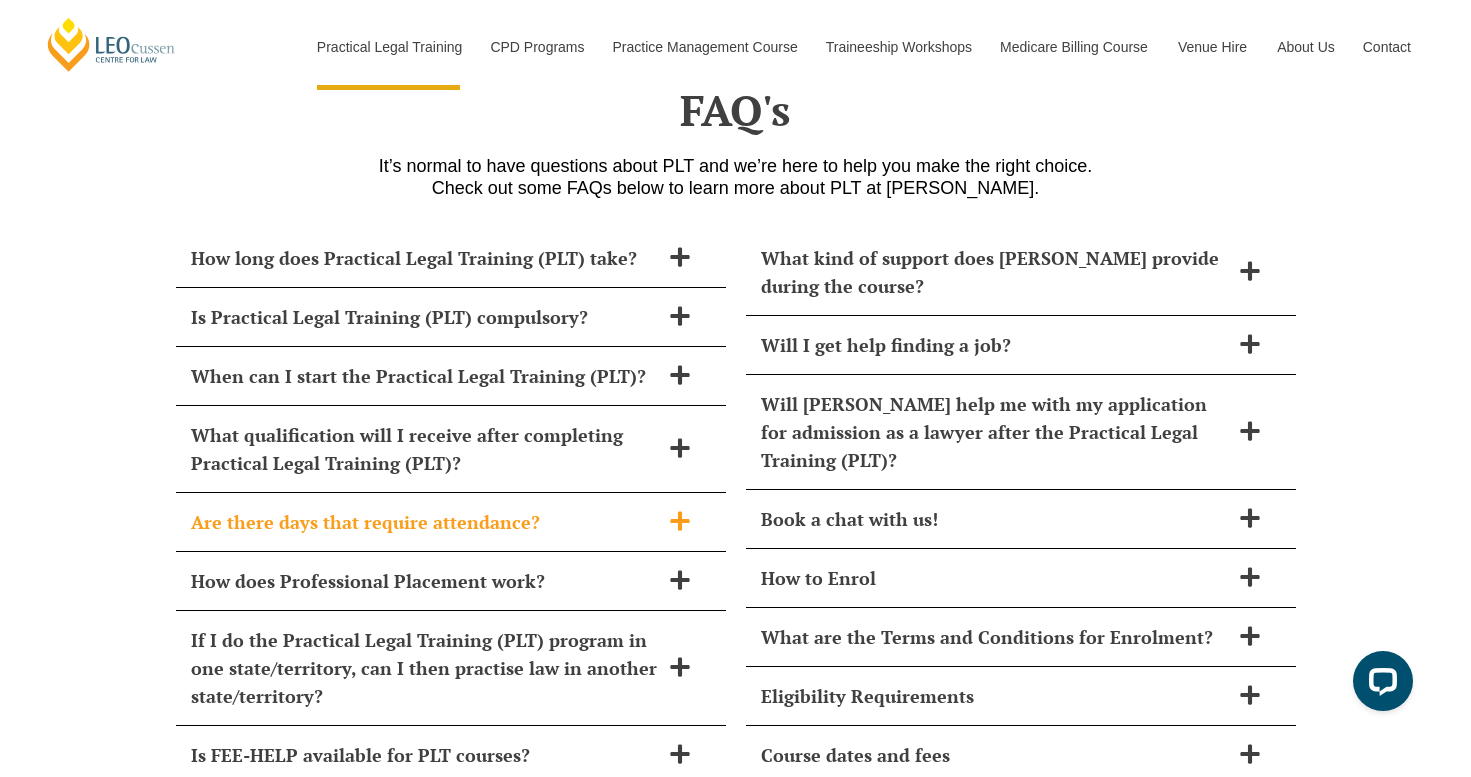 click on "Are there days that require attendance?" at bounding box center (425, 522) 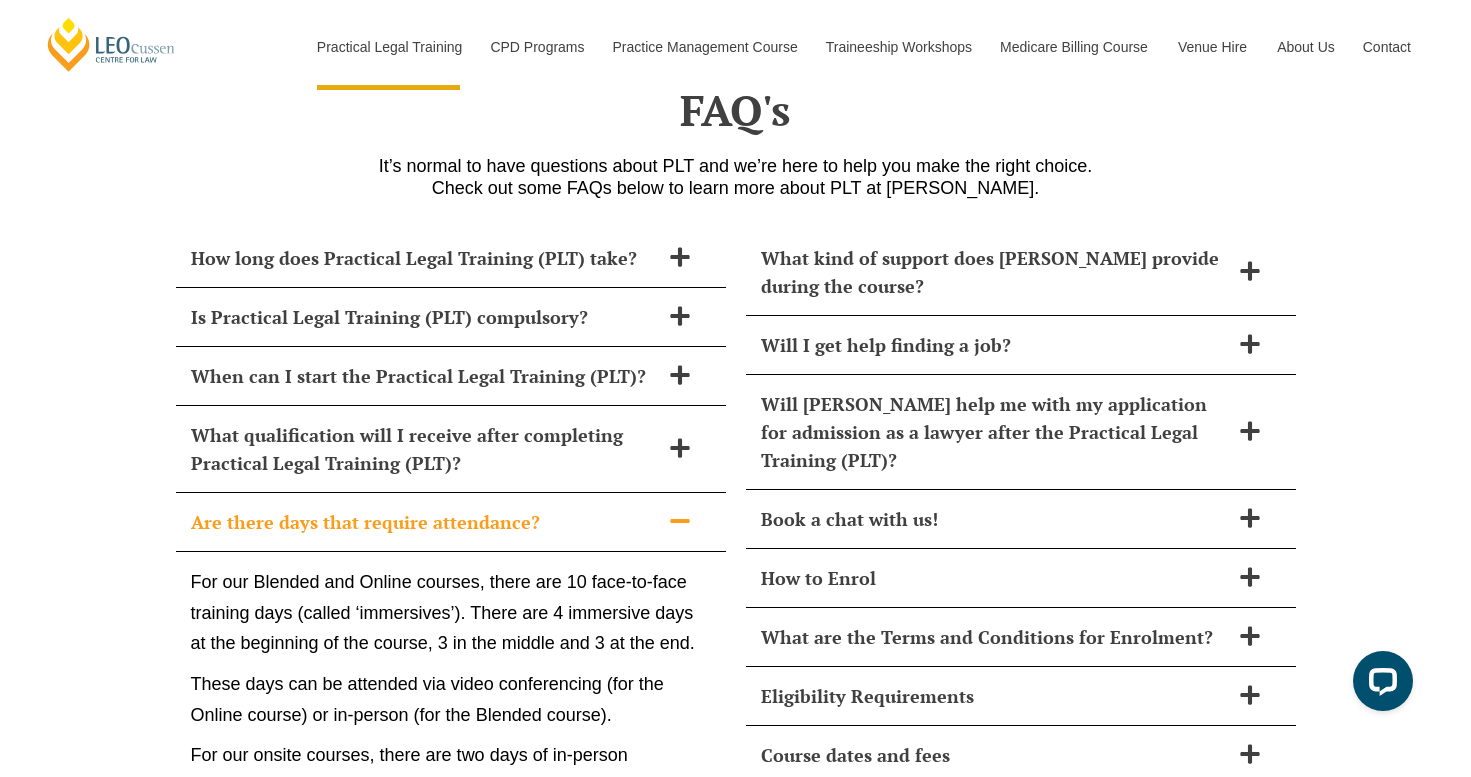click on "Are there days that require attendance?" at bounding box center (425, 522) 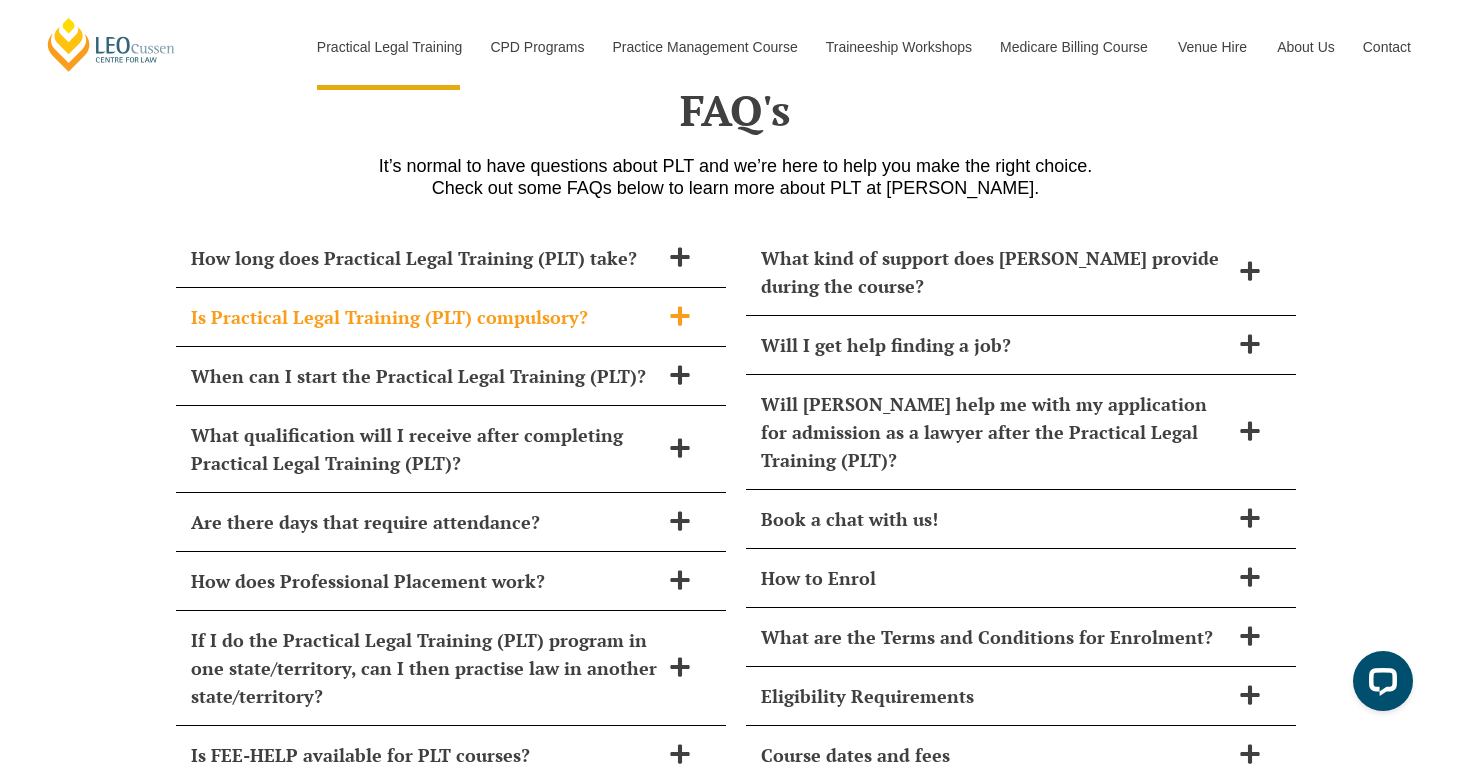 click on "Is Practical Legal Training (PLT) compulsory?" at bounding box center [451, 317] 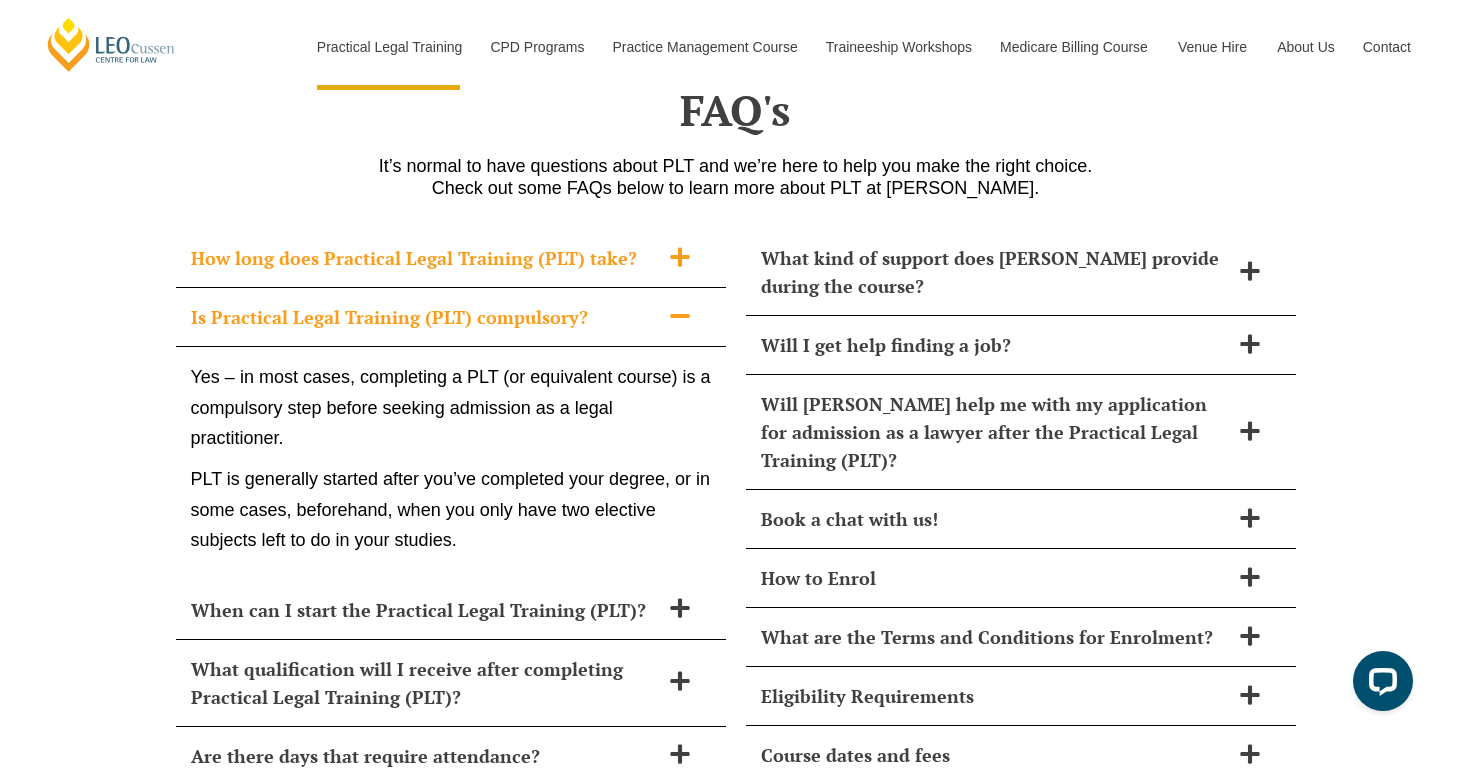 click on "How long does Practical Legal Training (PLT) take?" at bounding box center [451, 258] 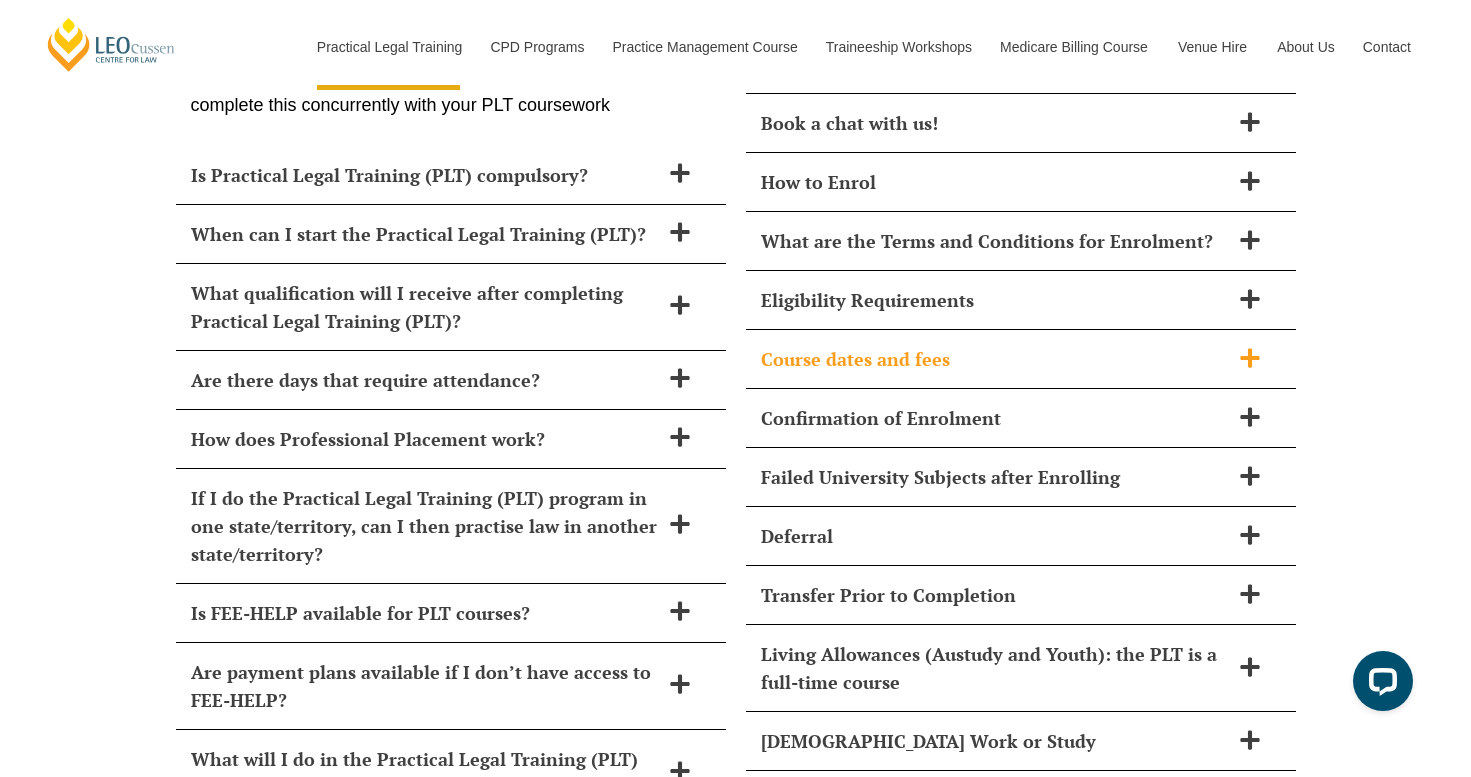scroll, scrollTop: 8800, scrollLeft: 0, axis: vertical 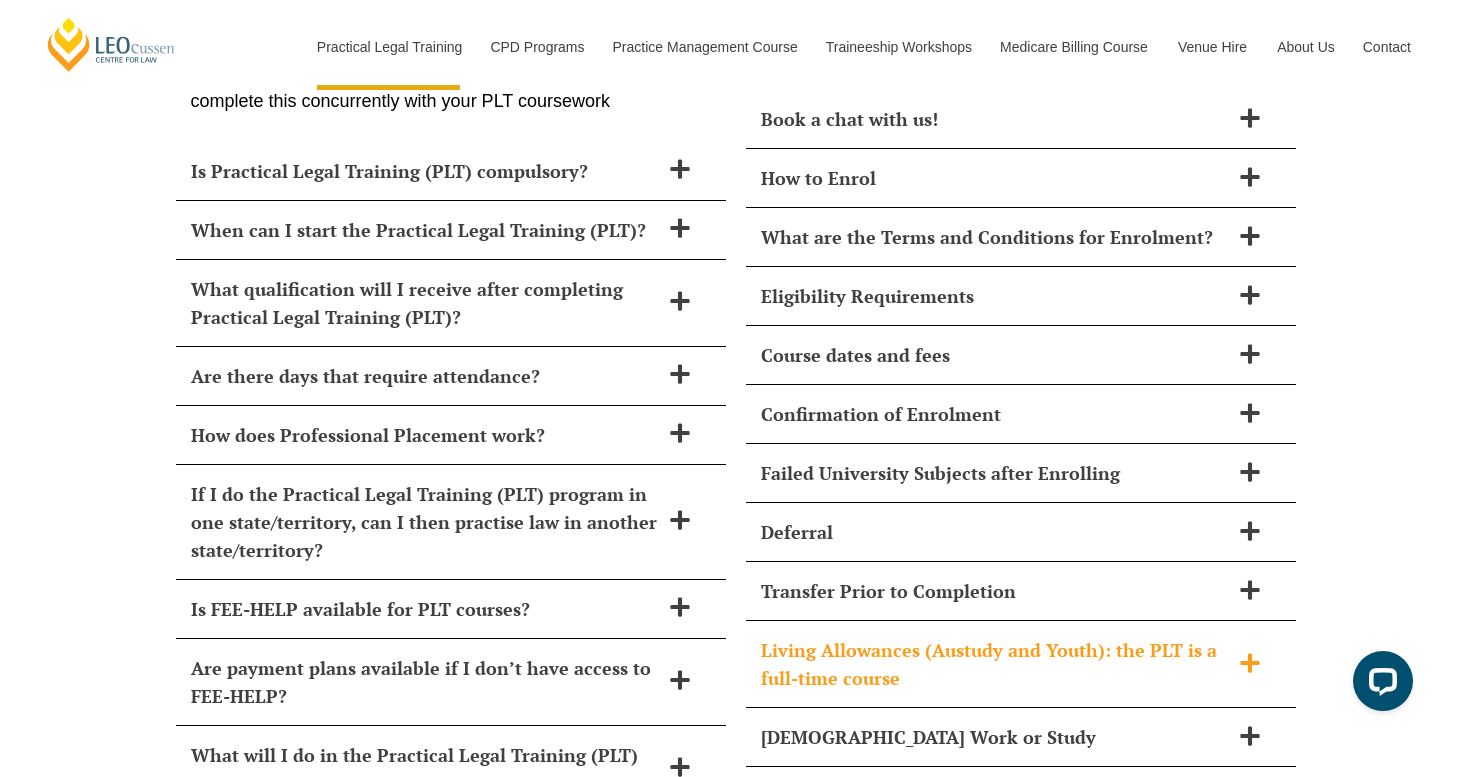 drag, startPoint x: 899, startPoint y: 676, endPoint x: 914, endPoint y: 630, distance: 48.38388 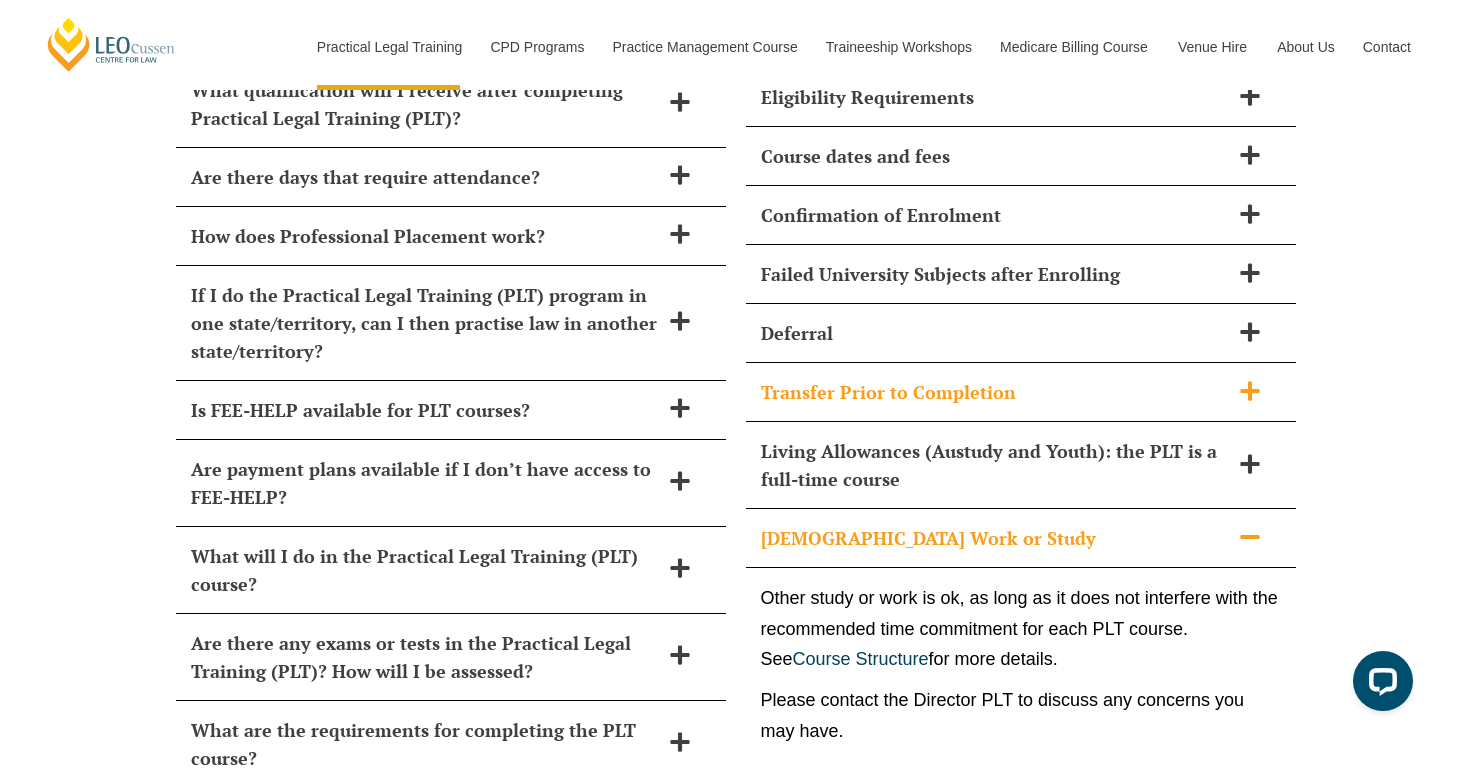 scroll, scrollTop: 9000, scrollLeft: 0, axis: vertical 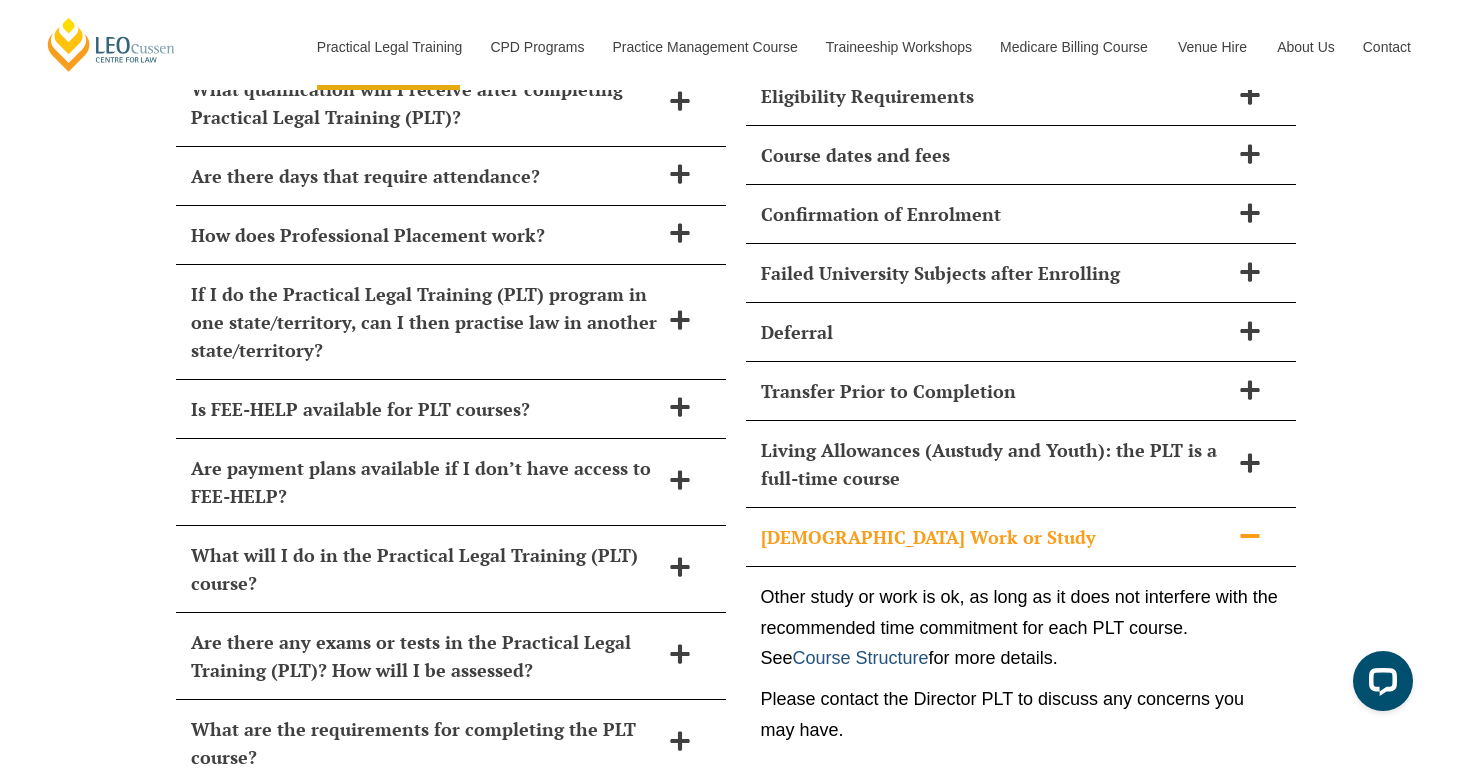 click on "Course Structure" at bounding box center (861, 658) 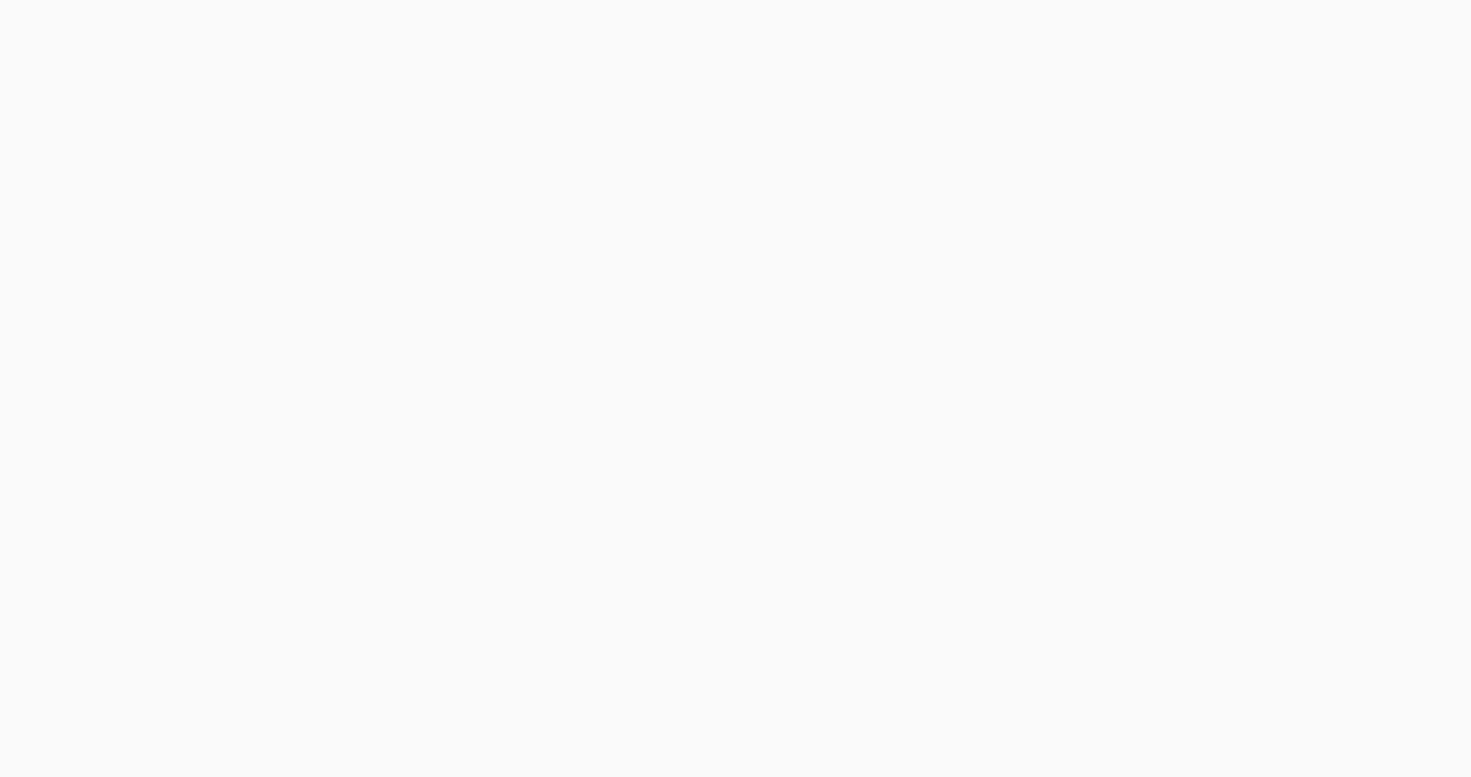 scroll, scrollTop: 0, scrollLeft: 0, axis: both 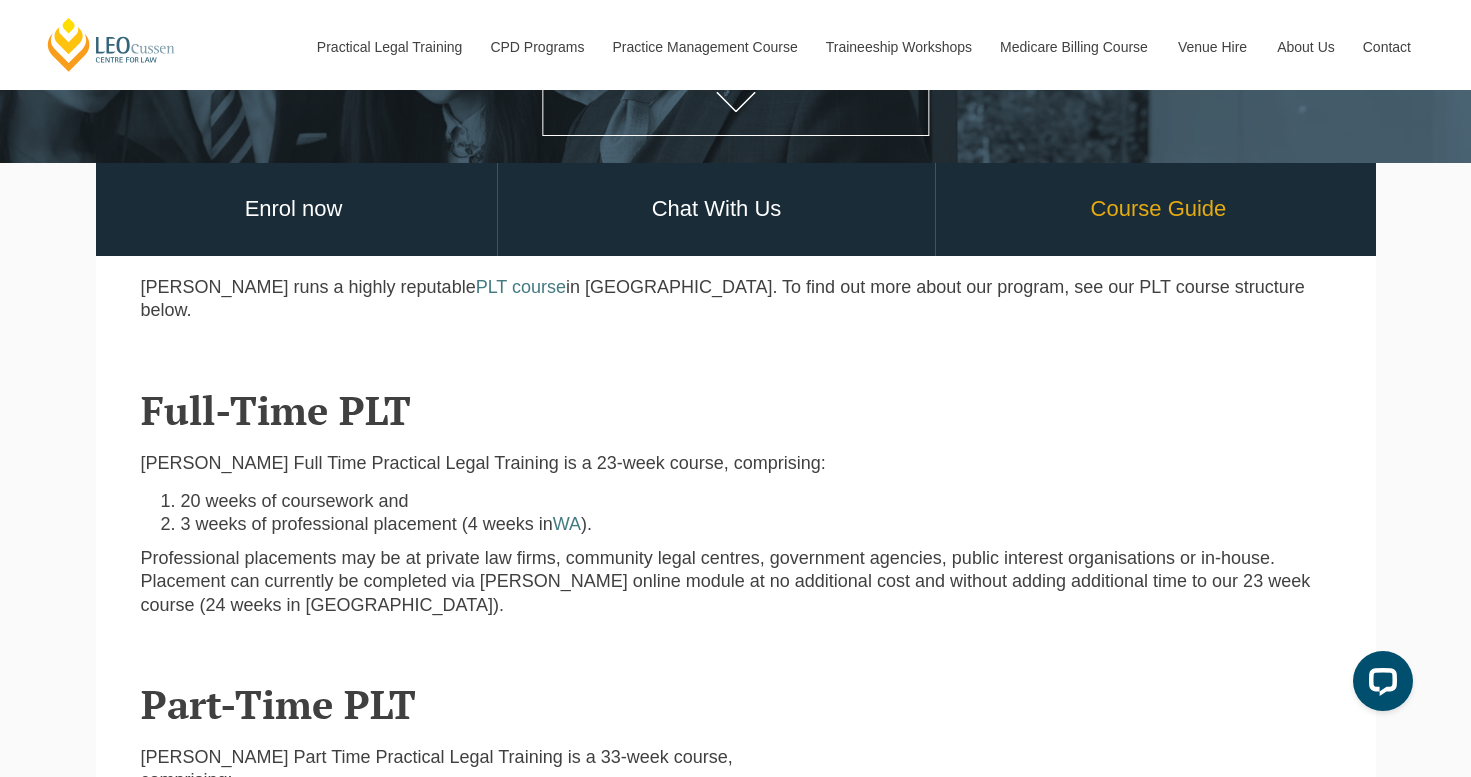 click on "Course Guide" at bounding box center [1158, 209] 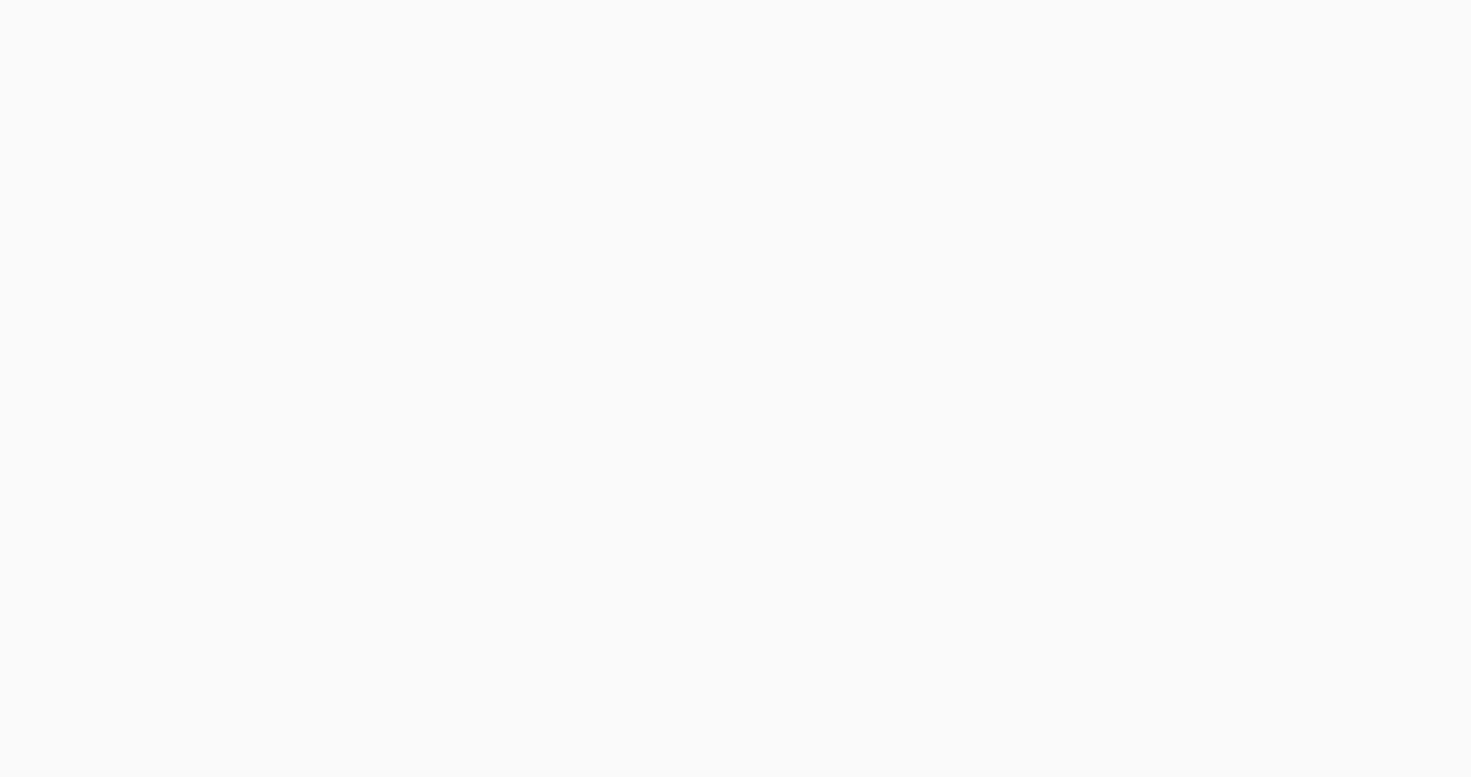 scroll, scrollTop: 0, scrollLeft: 0, axis: both 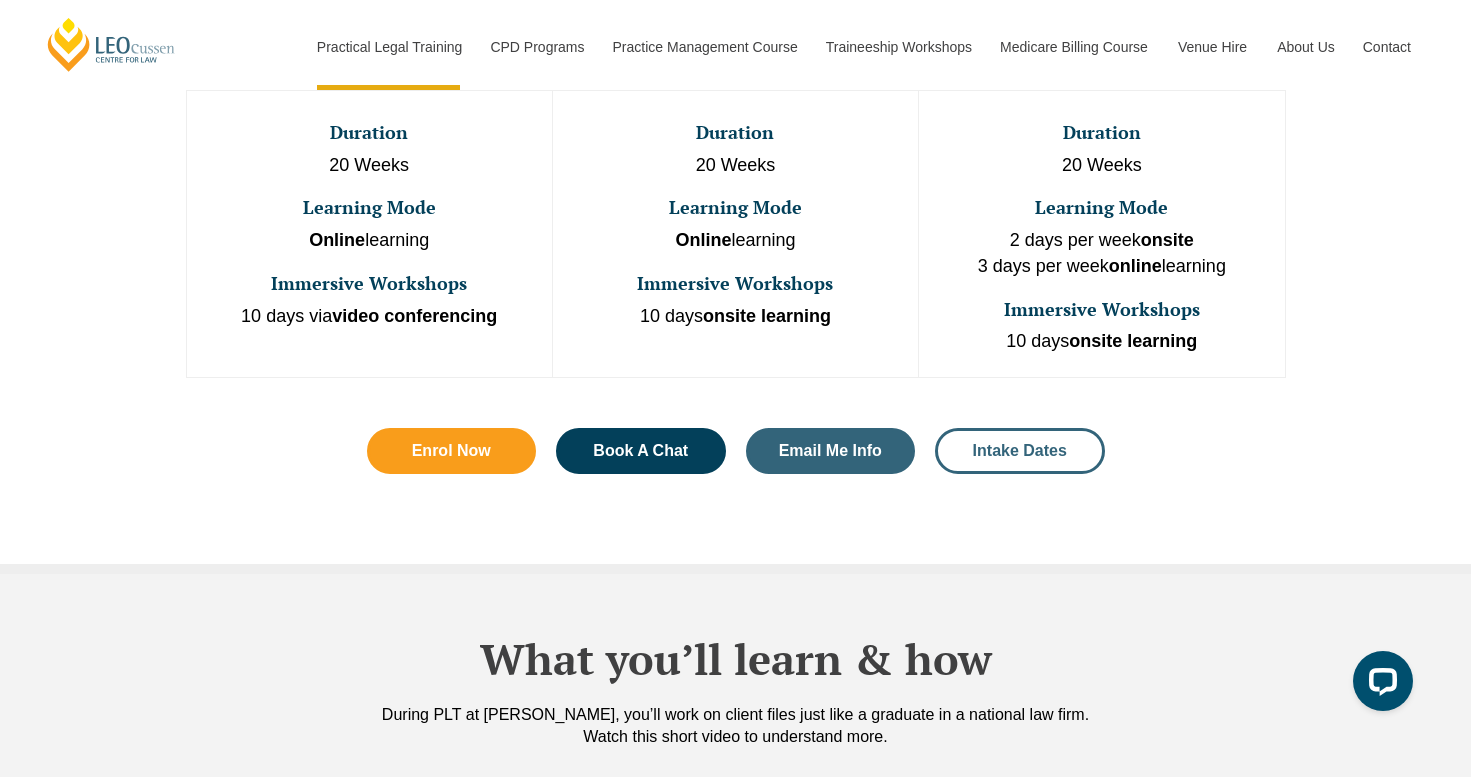 click on "Intake Dates" at bounding box center (1020, 451) 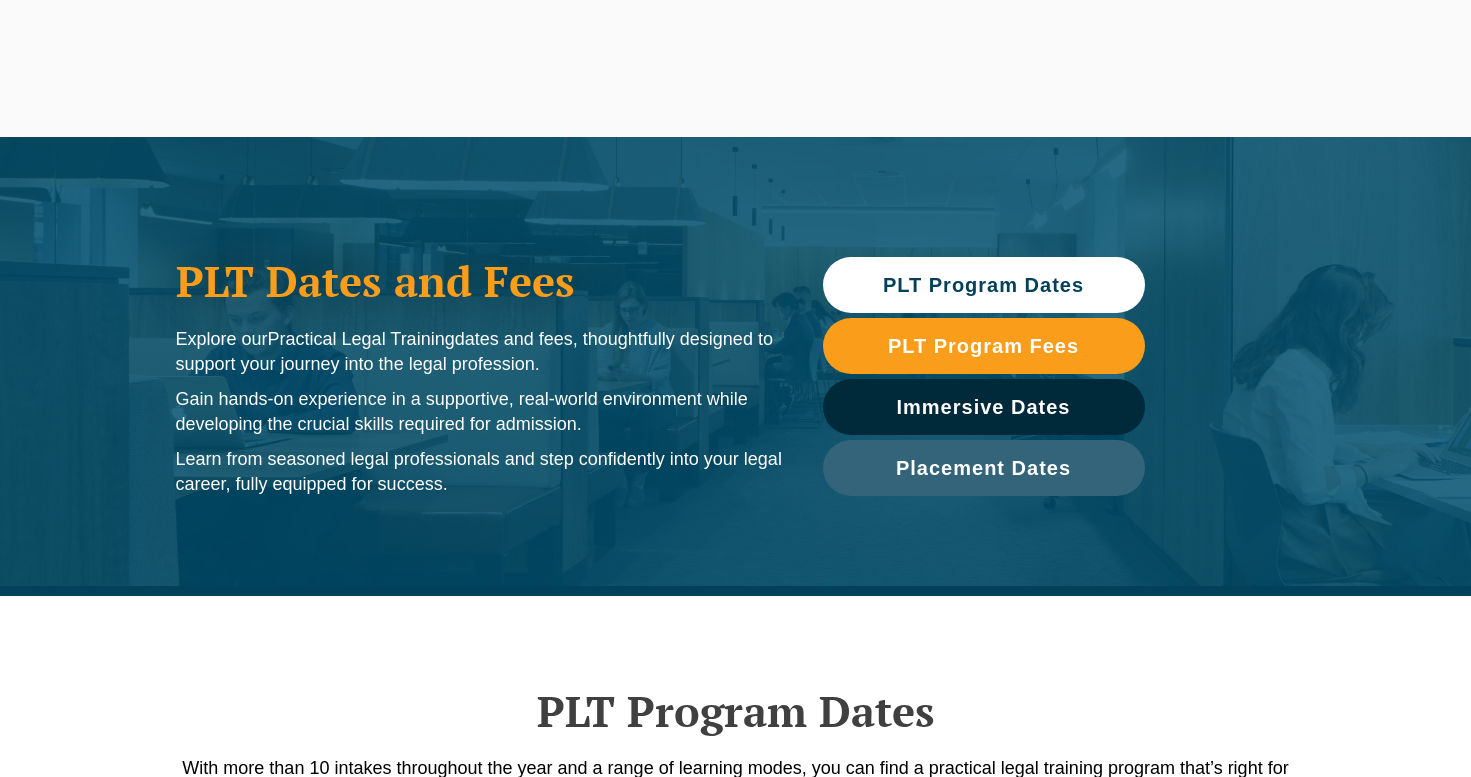 scroll, scrollTop: 0, scrollLeft: 0, axis: both 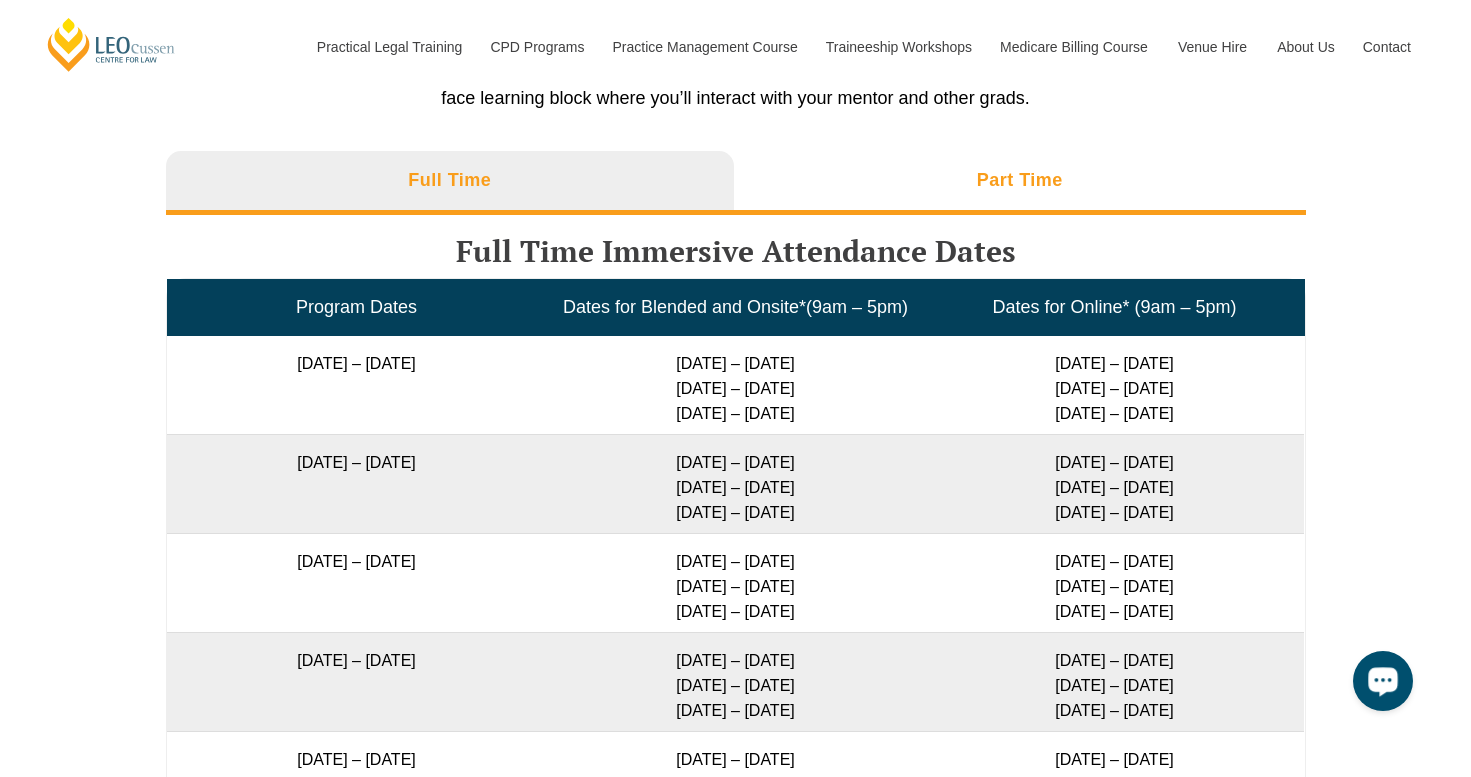 click on "Part Time" at bounding box center (1020, 183) 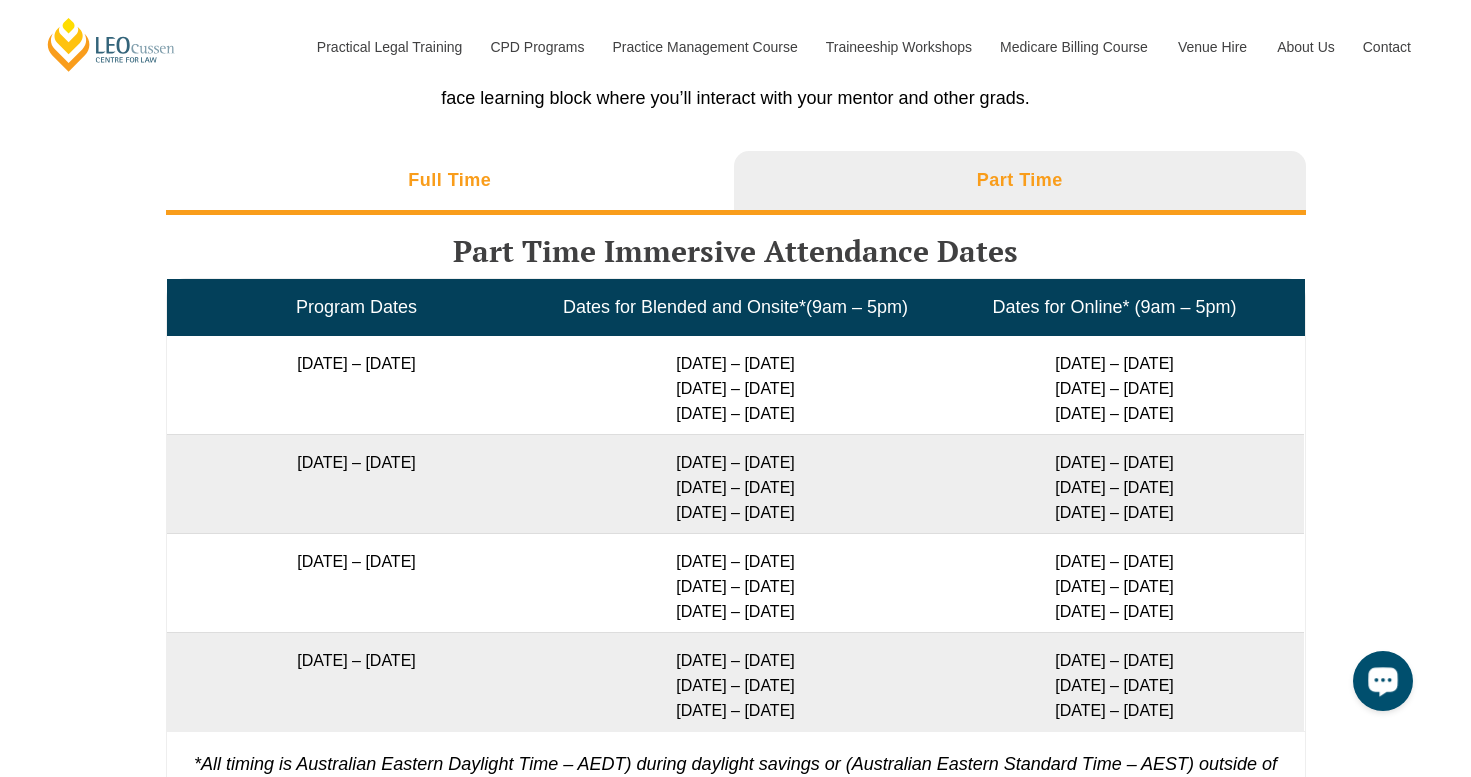 click on "Full Time" at bounding box center (450, 183) 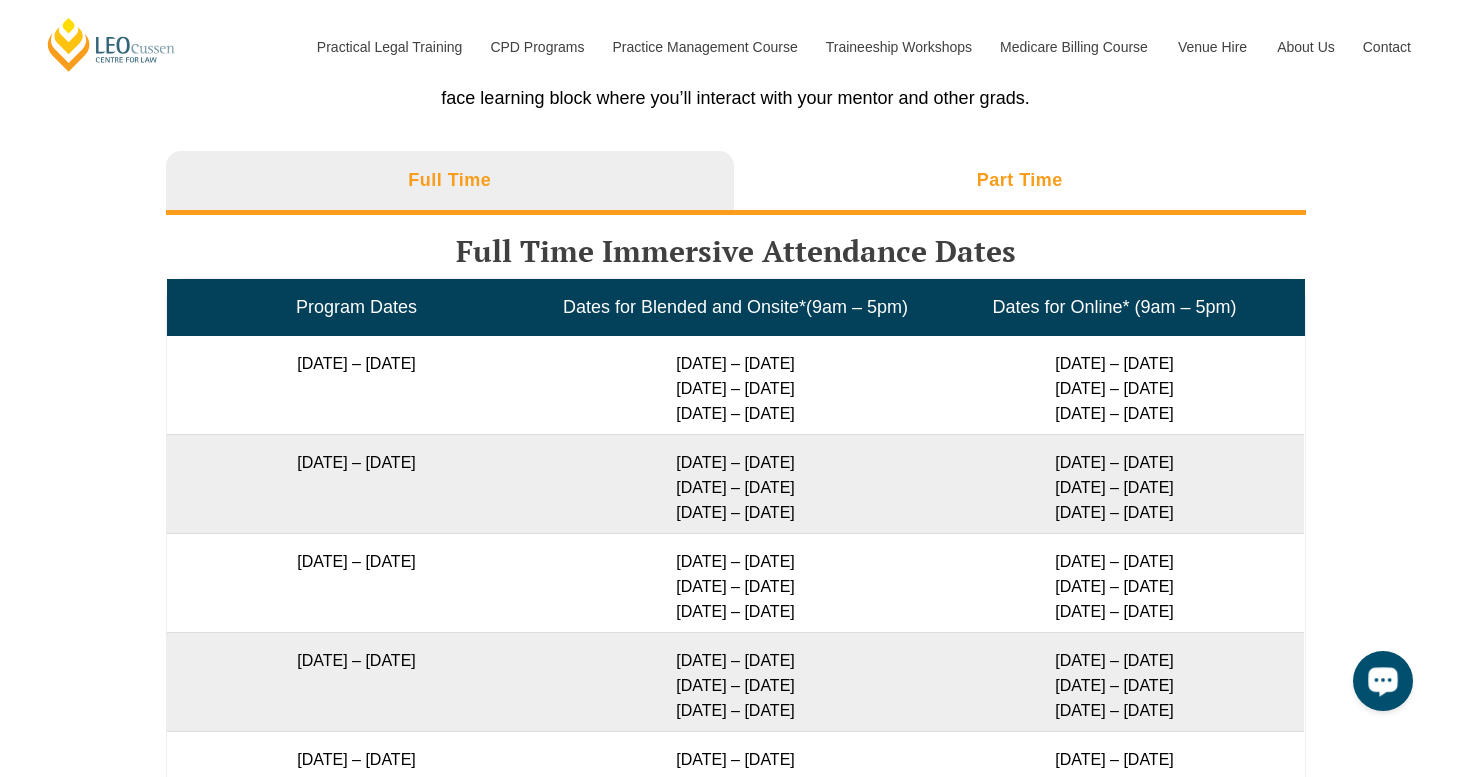click on "Part Time" at bounding box center (1020, 183) 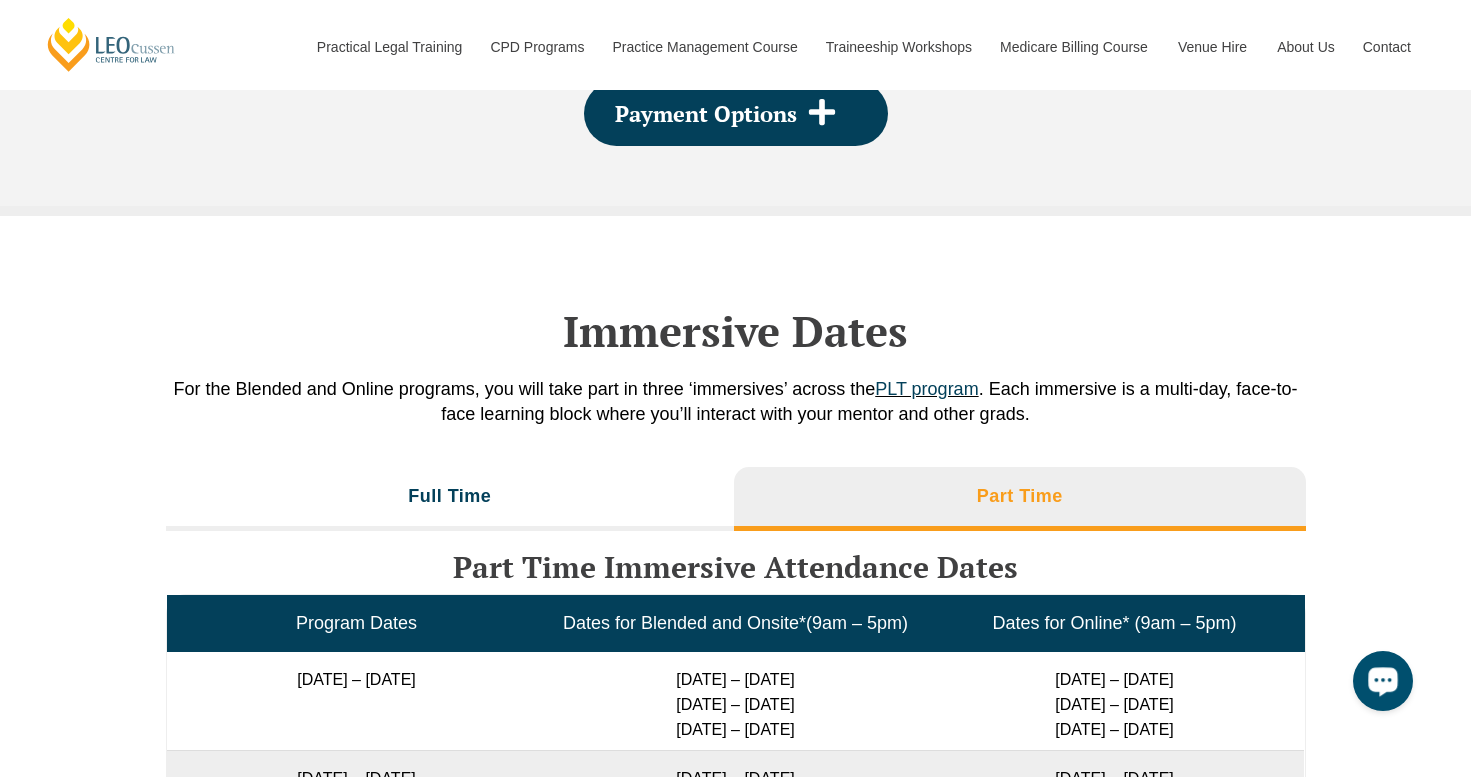 scroll, scrollTop: 2900, scrollLeft: 0, axis: vertical 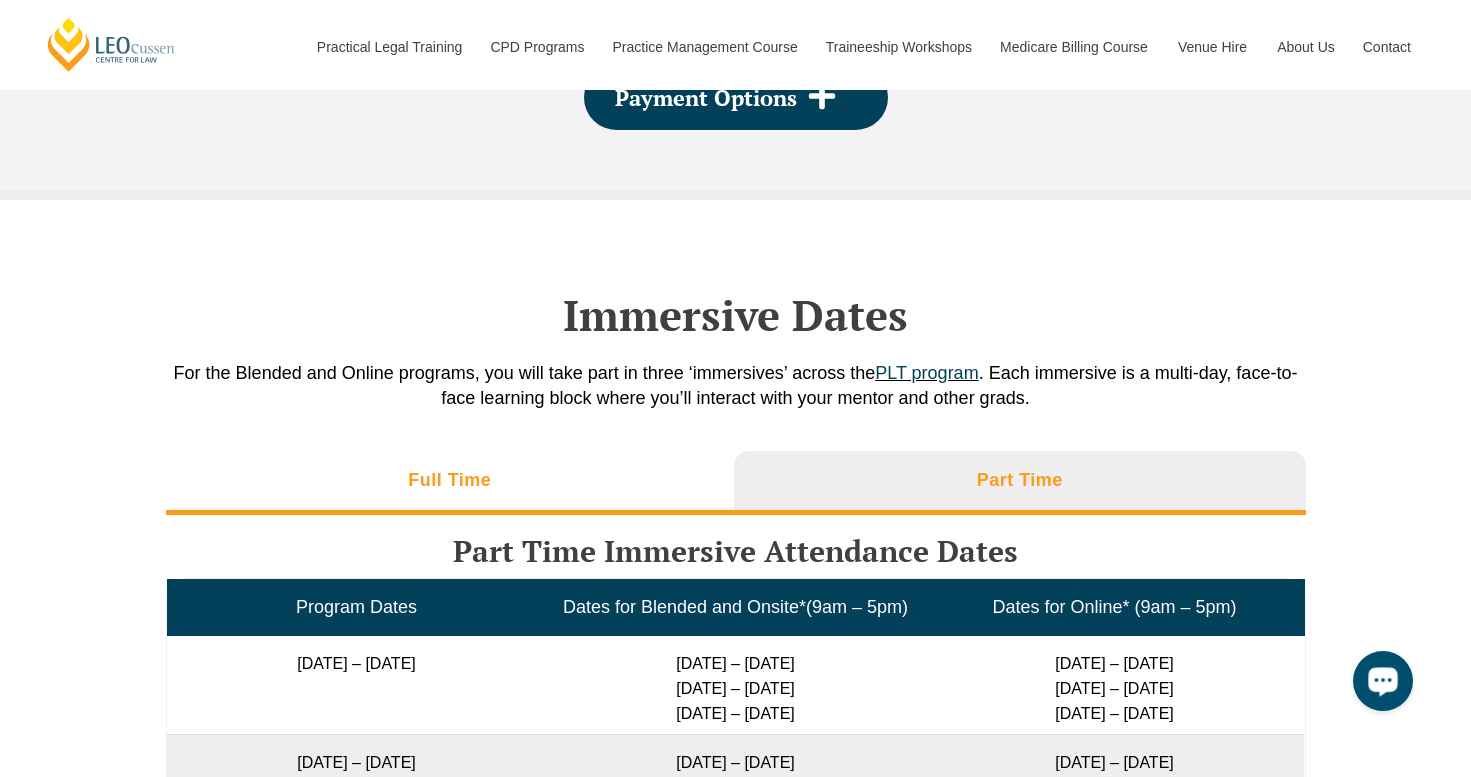 click on "Full Time" at bounding box center (450, 483) 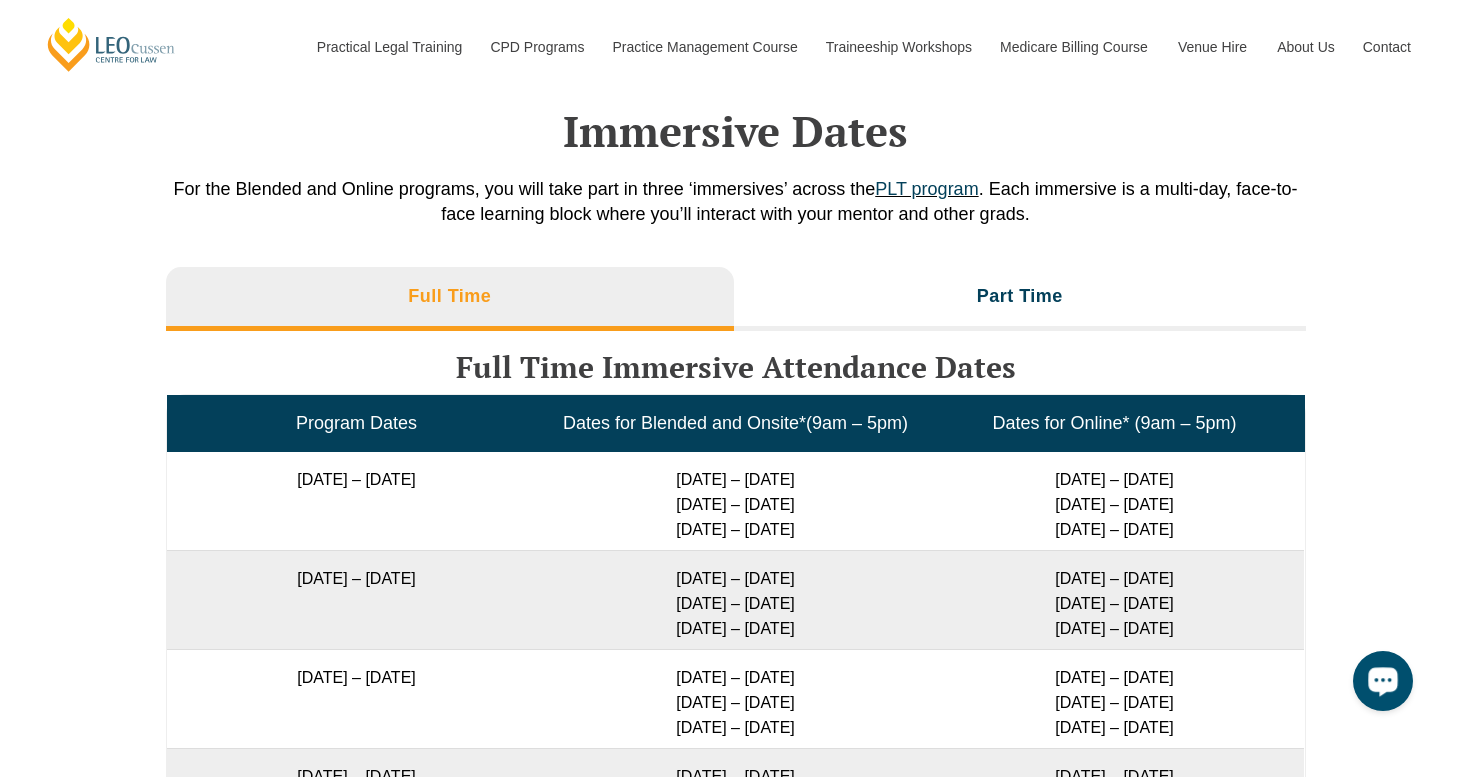 scroll, scrollTop: 3100, scrollLeft: 0, axis: vertical 